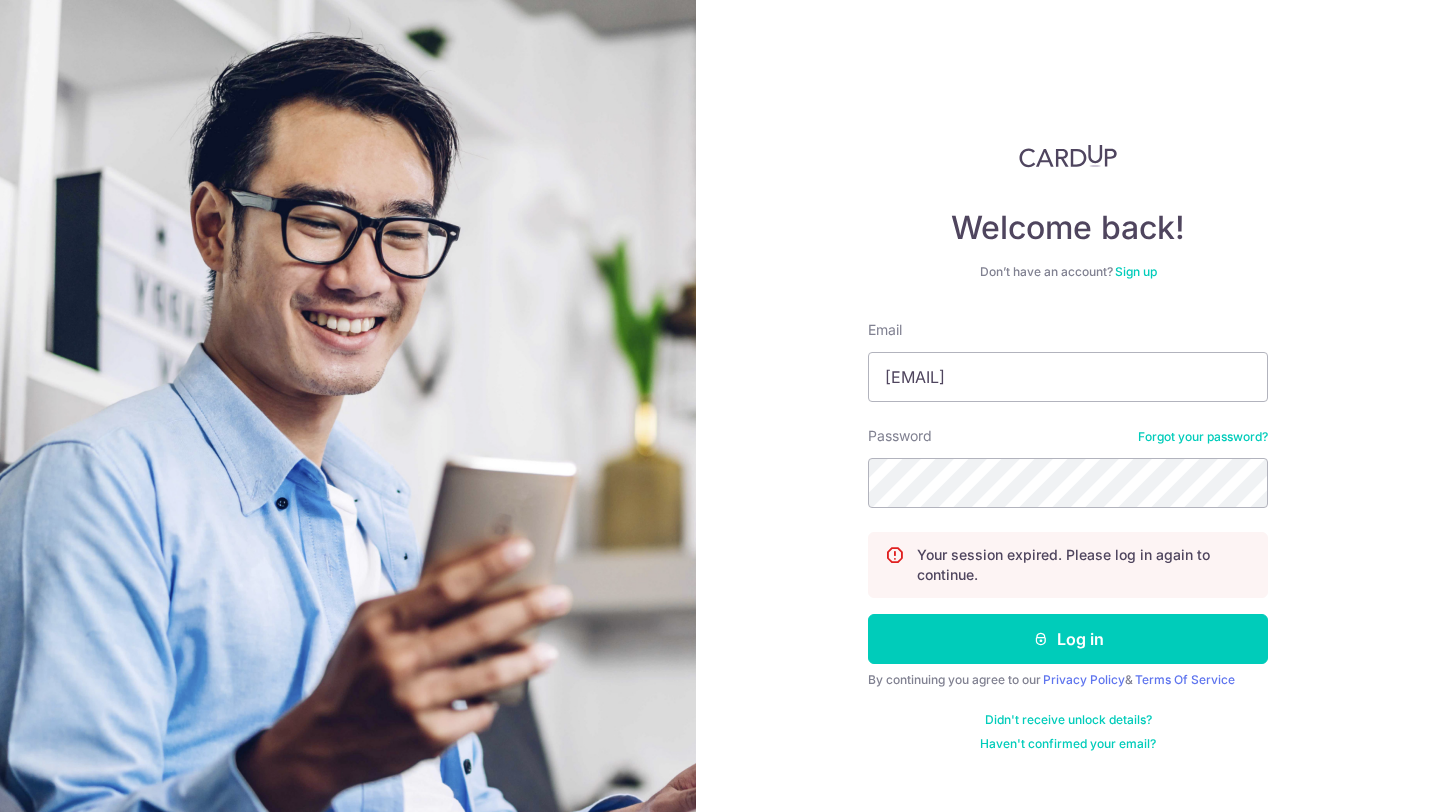 scroll, scrollTop: 0, scrollLeft: 0, axis: both 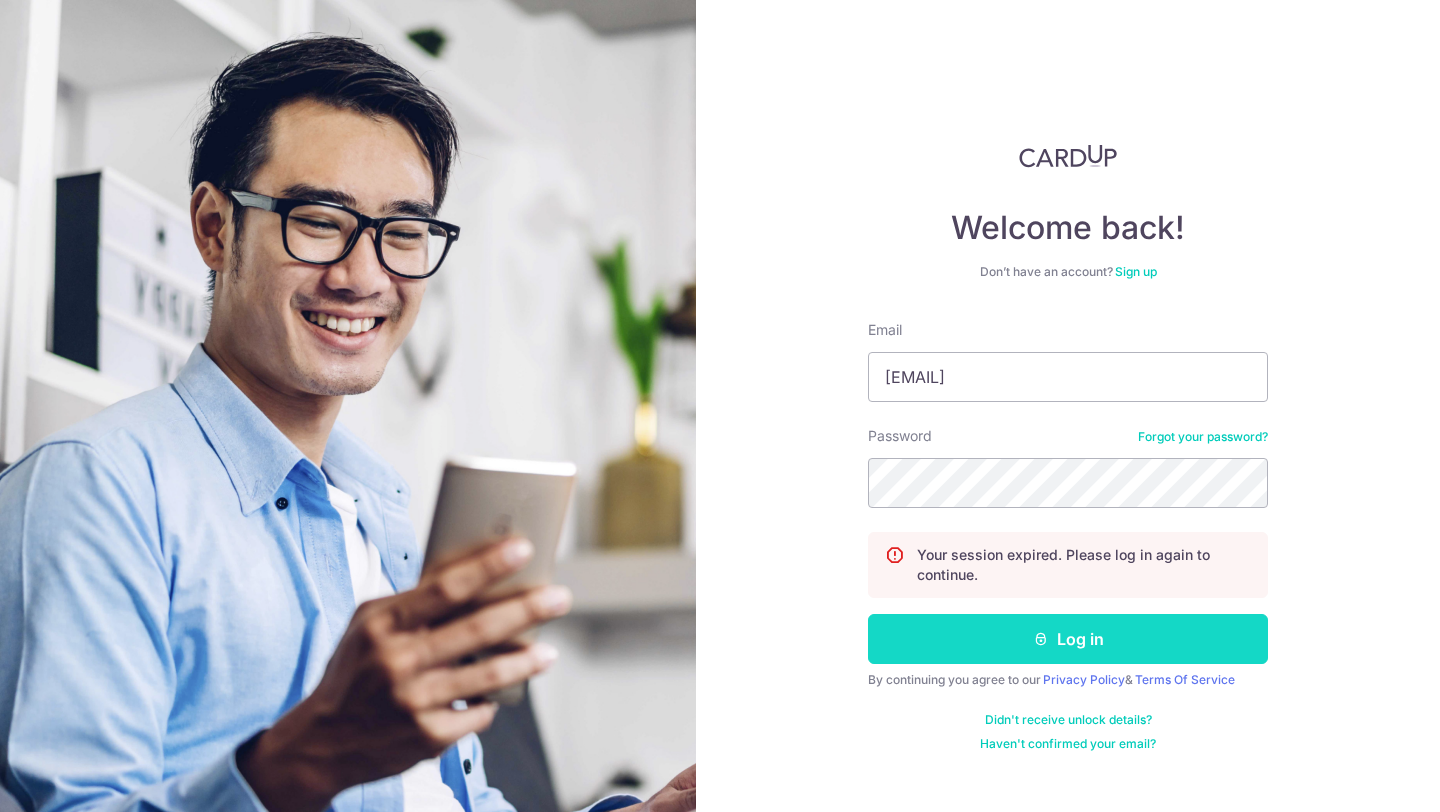 click on "Log in" at bounding box center (1068, 639) 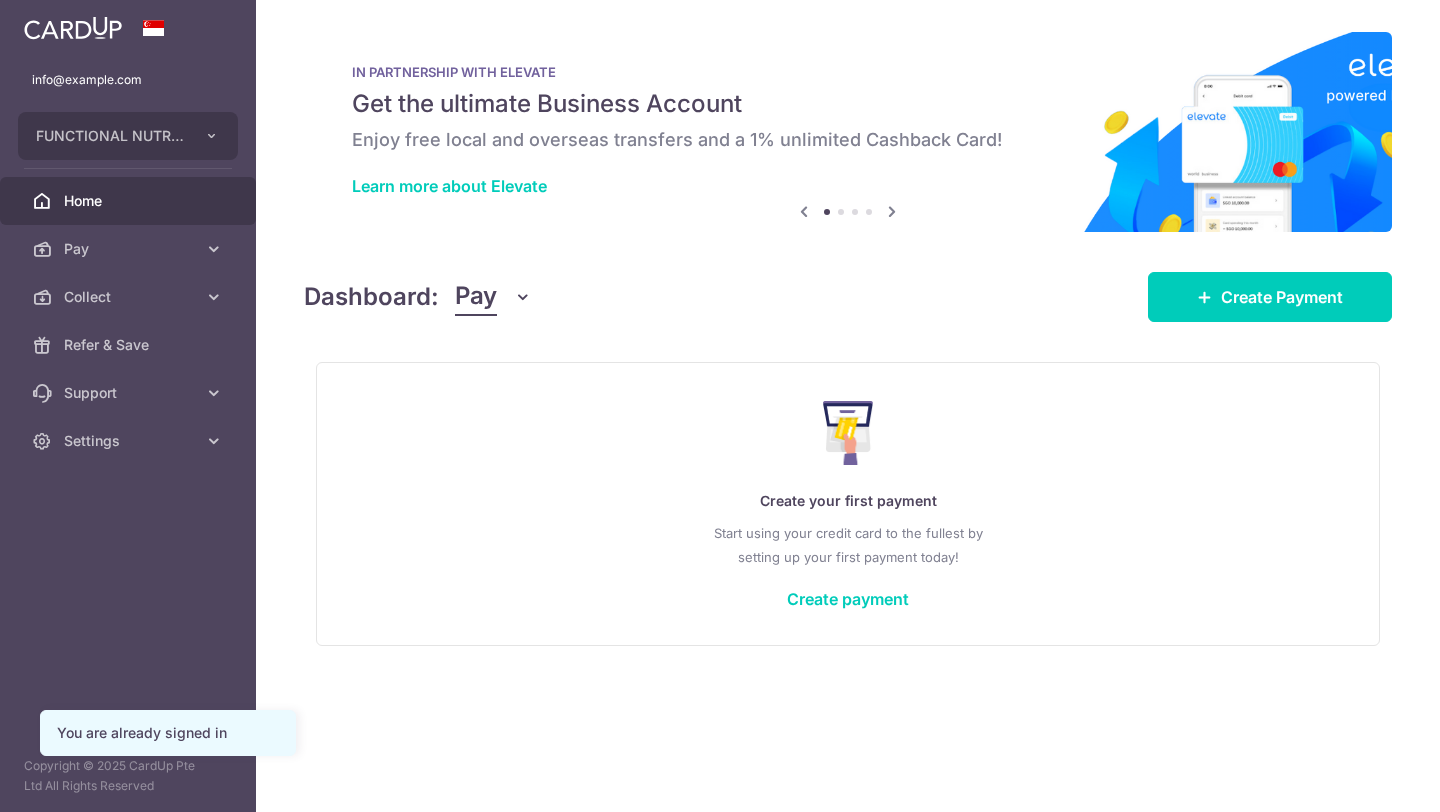 scroll, scrollTop: 0, scrollLeft: 0, axis: both 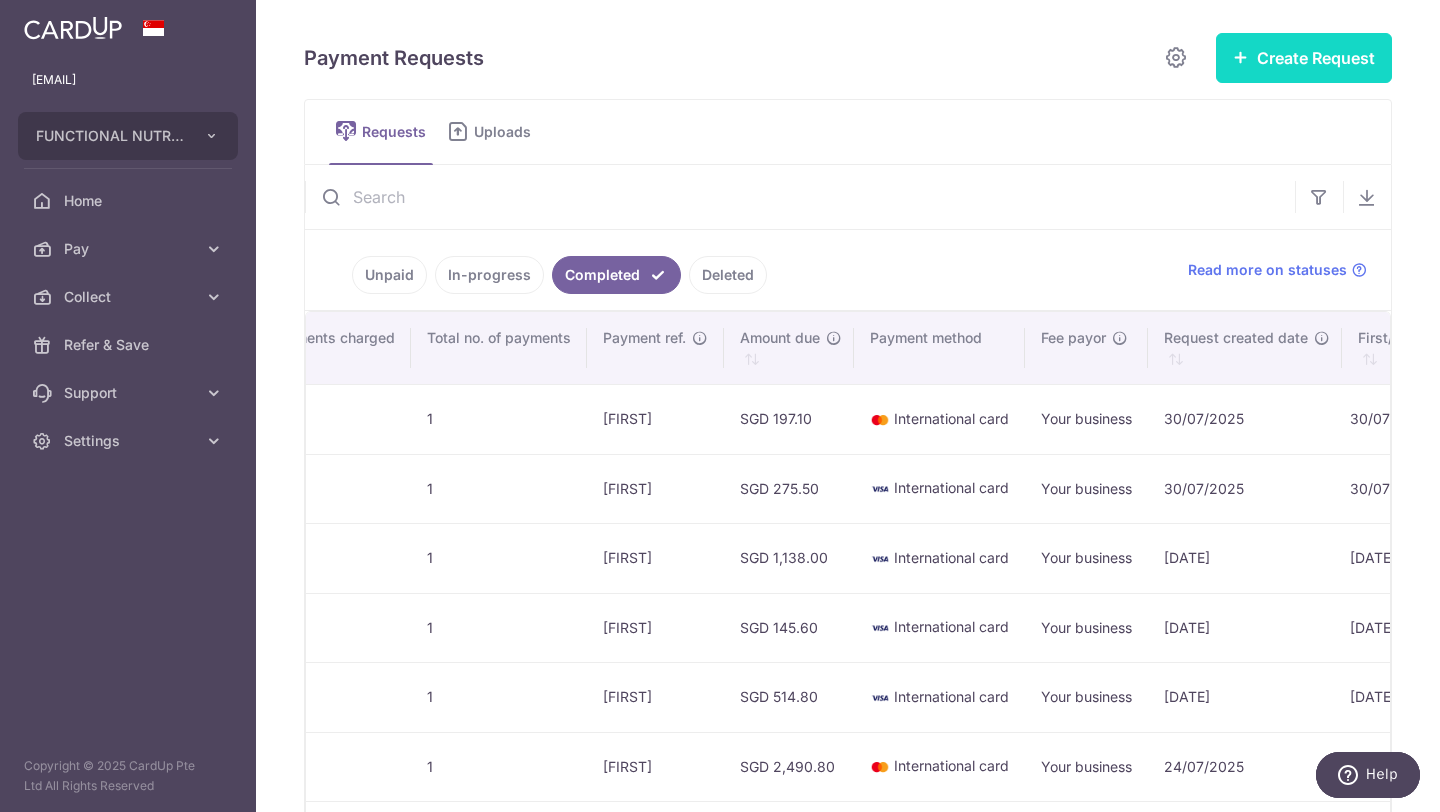 click on "Create Request" at bounding box center (1304, 58) 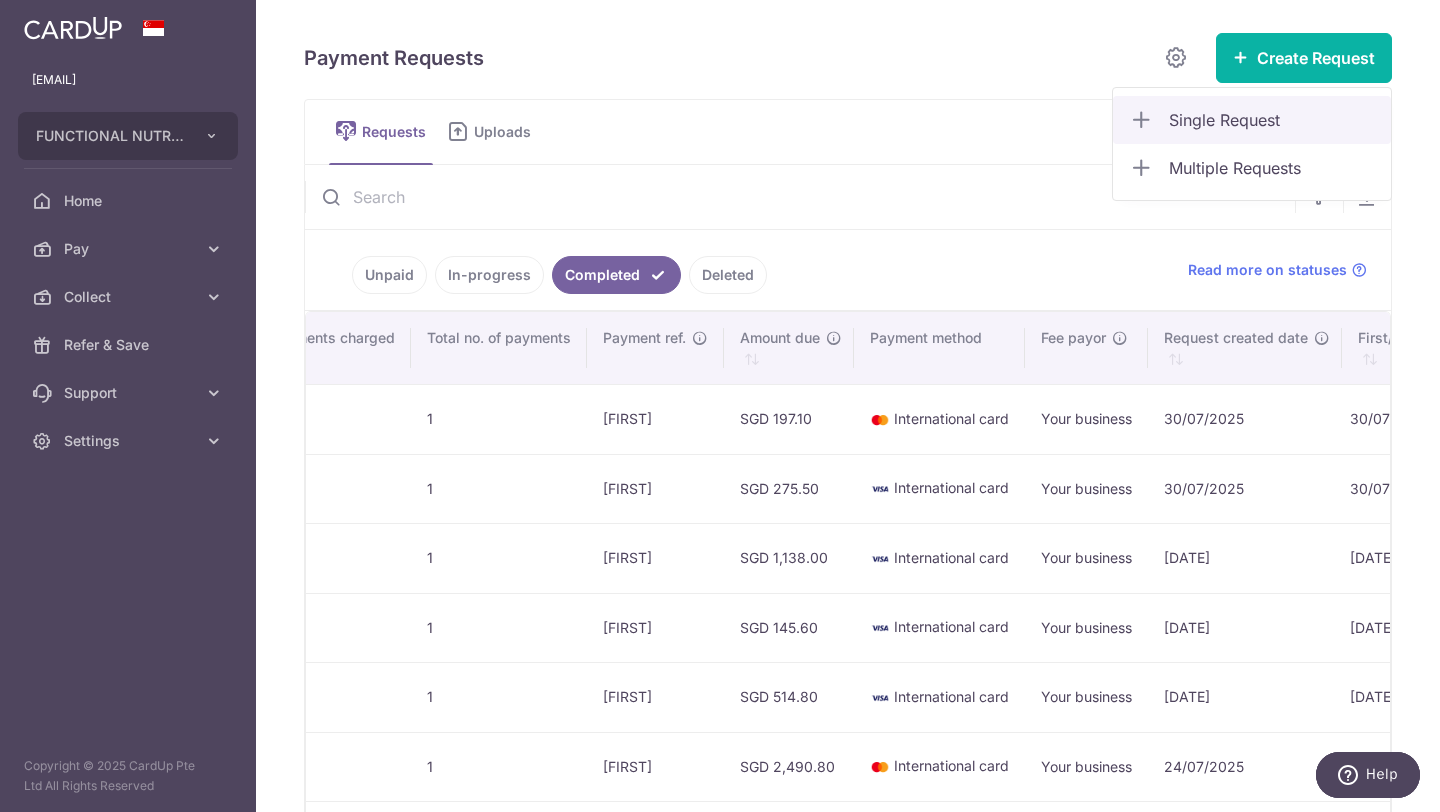 click on "Single Request" at bounding box center (1272, 120) 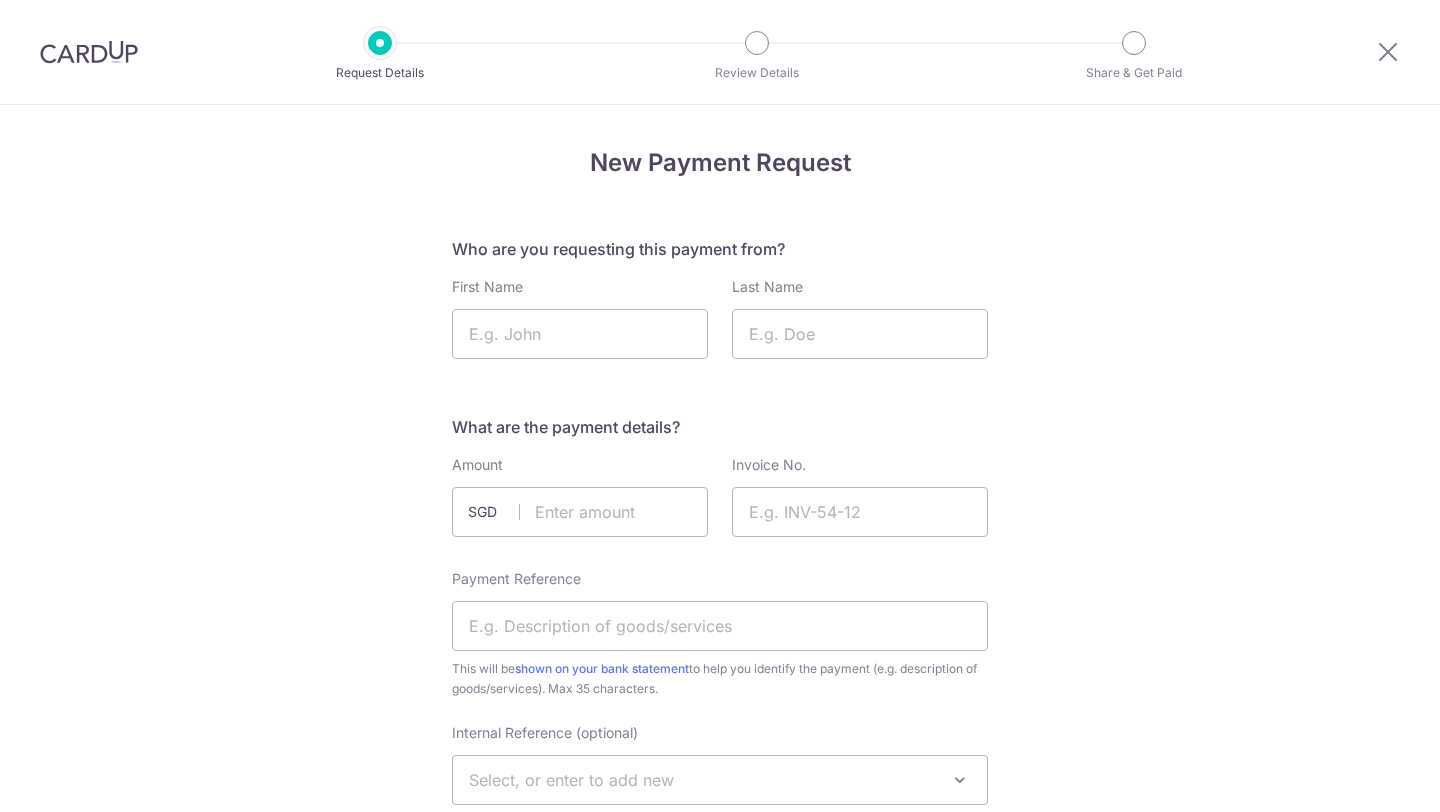 scroll, scrollTop: 0, scrollLeft: 0, axis: both 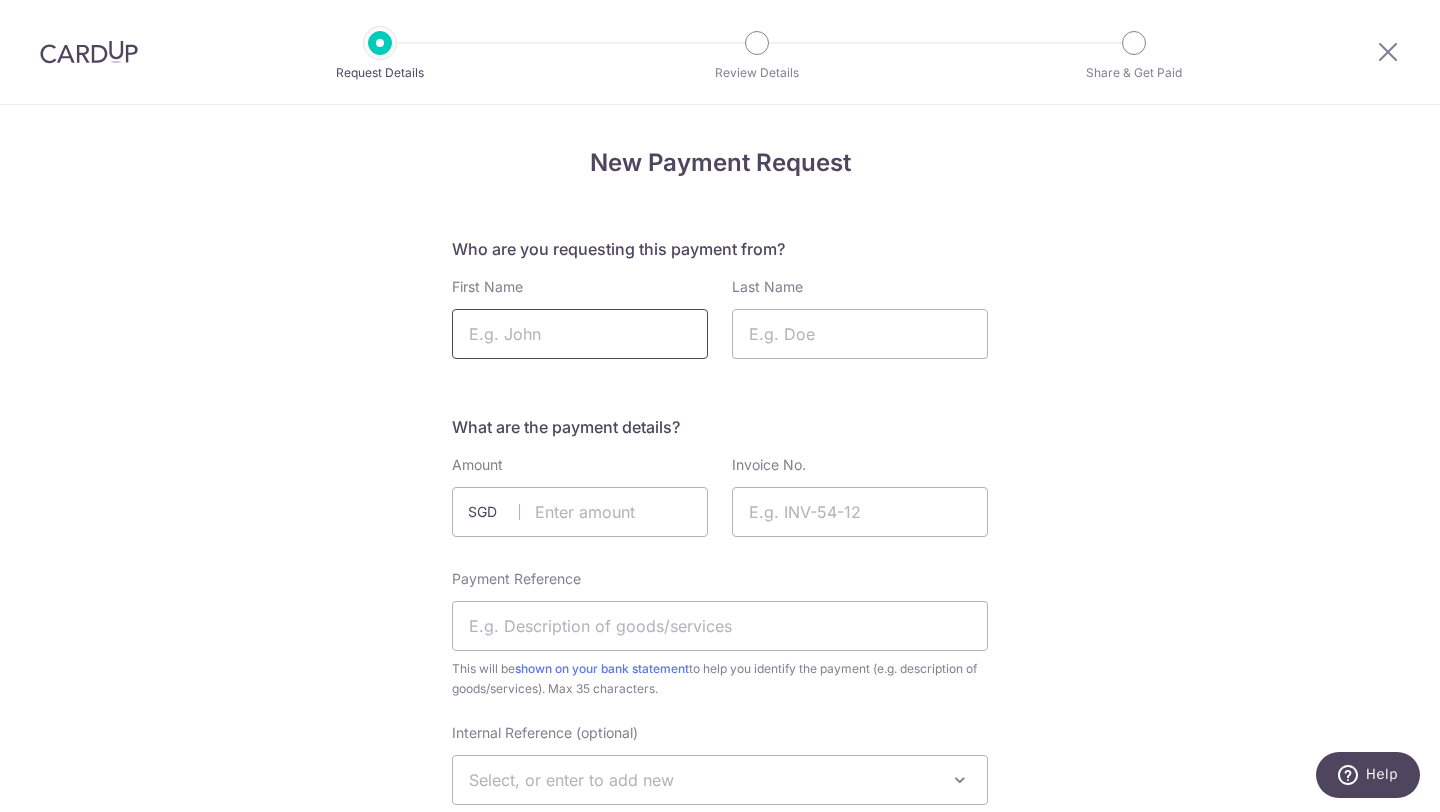 click on "First Name" at bounding box center (580, 334) 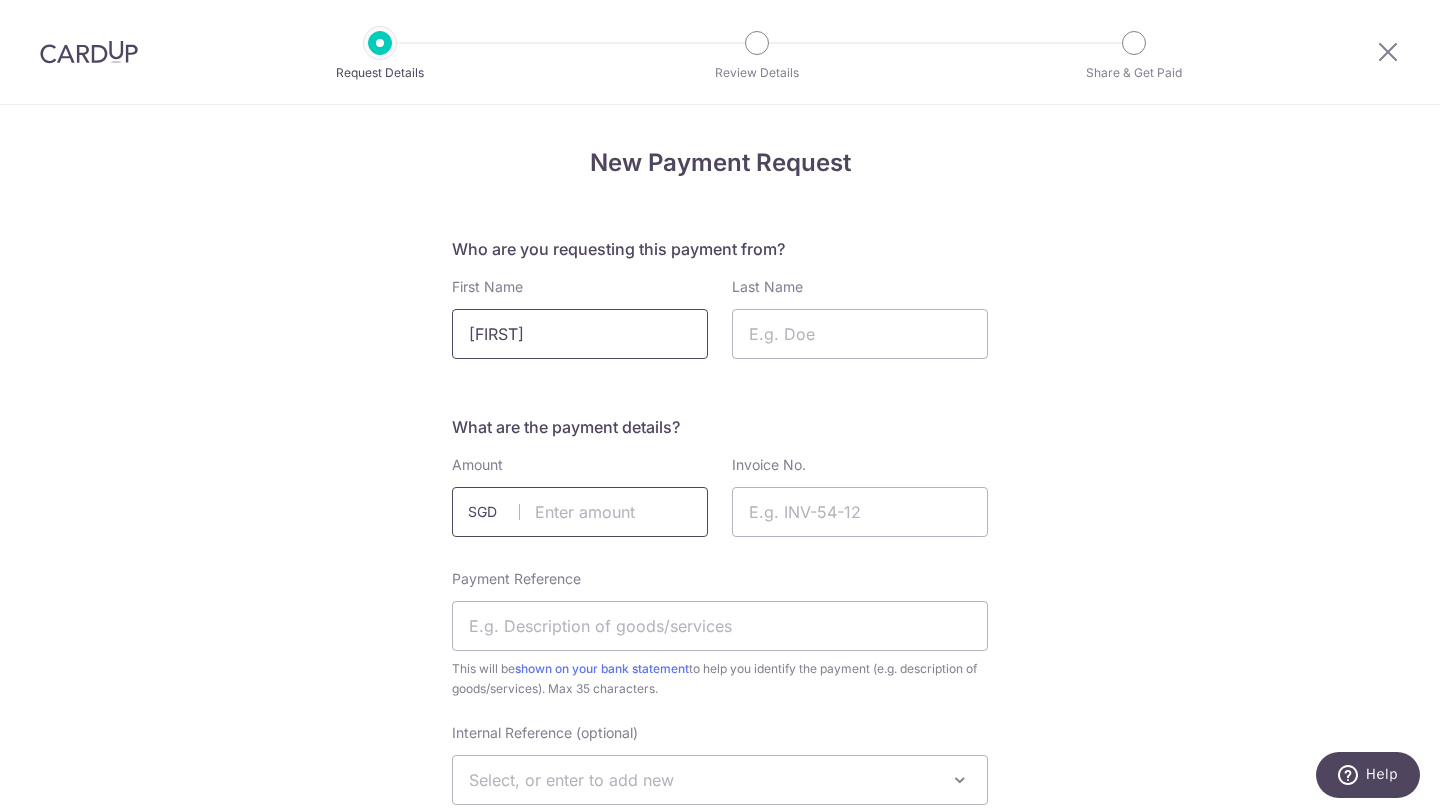 type on "[FIRST]" 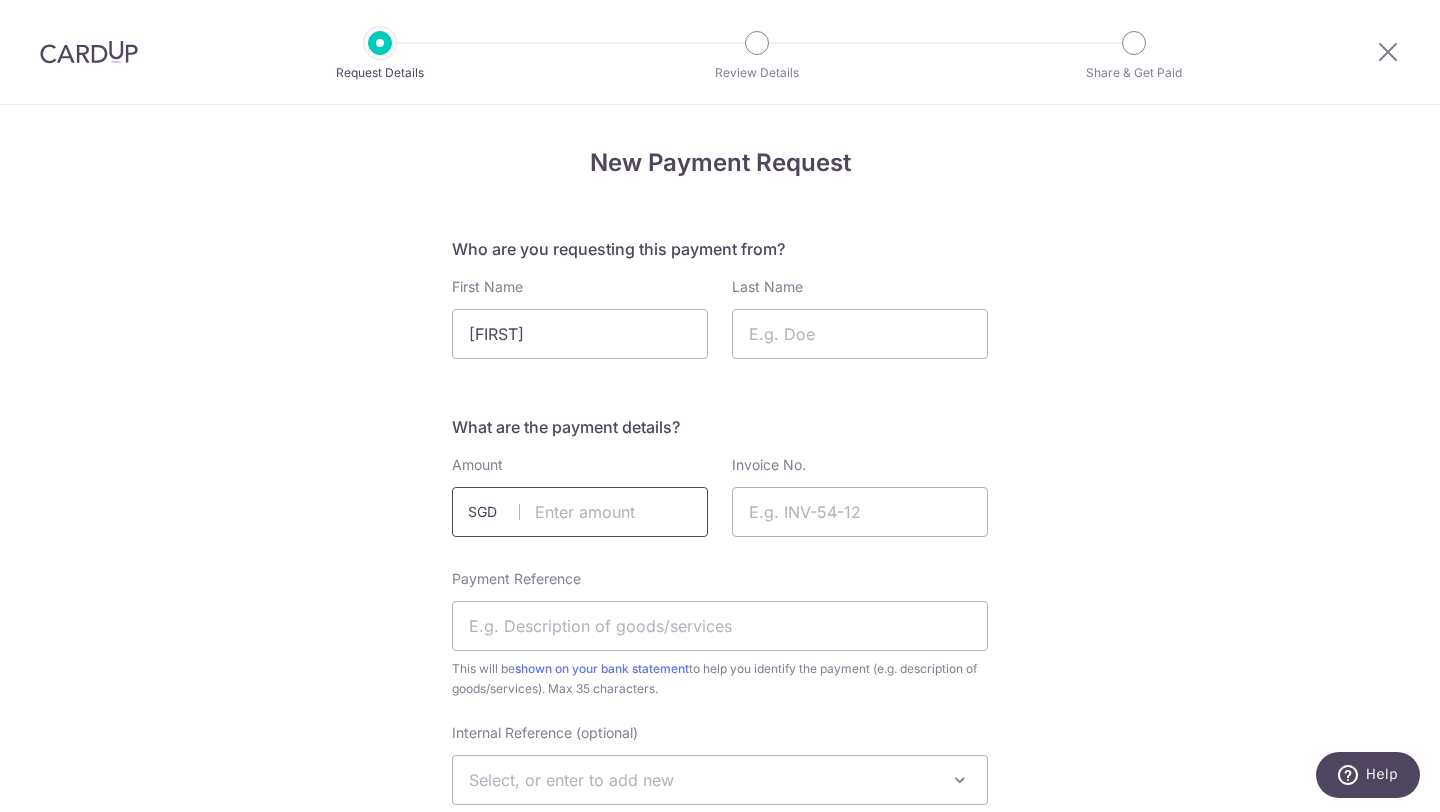 click at bounding box center (580, 512) 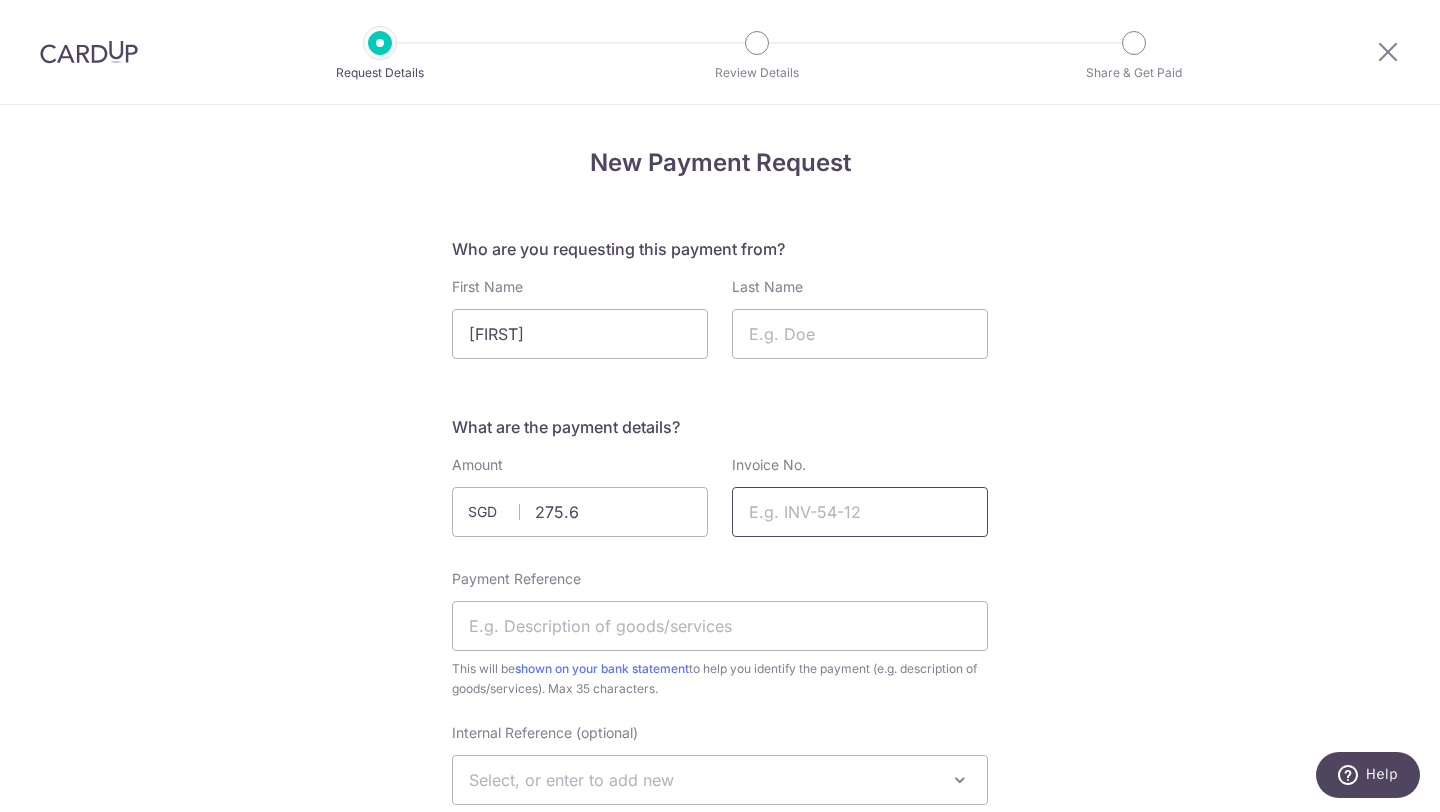 type on "275.60" 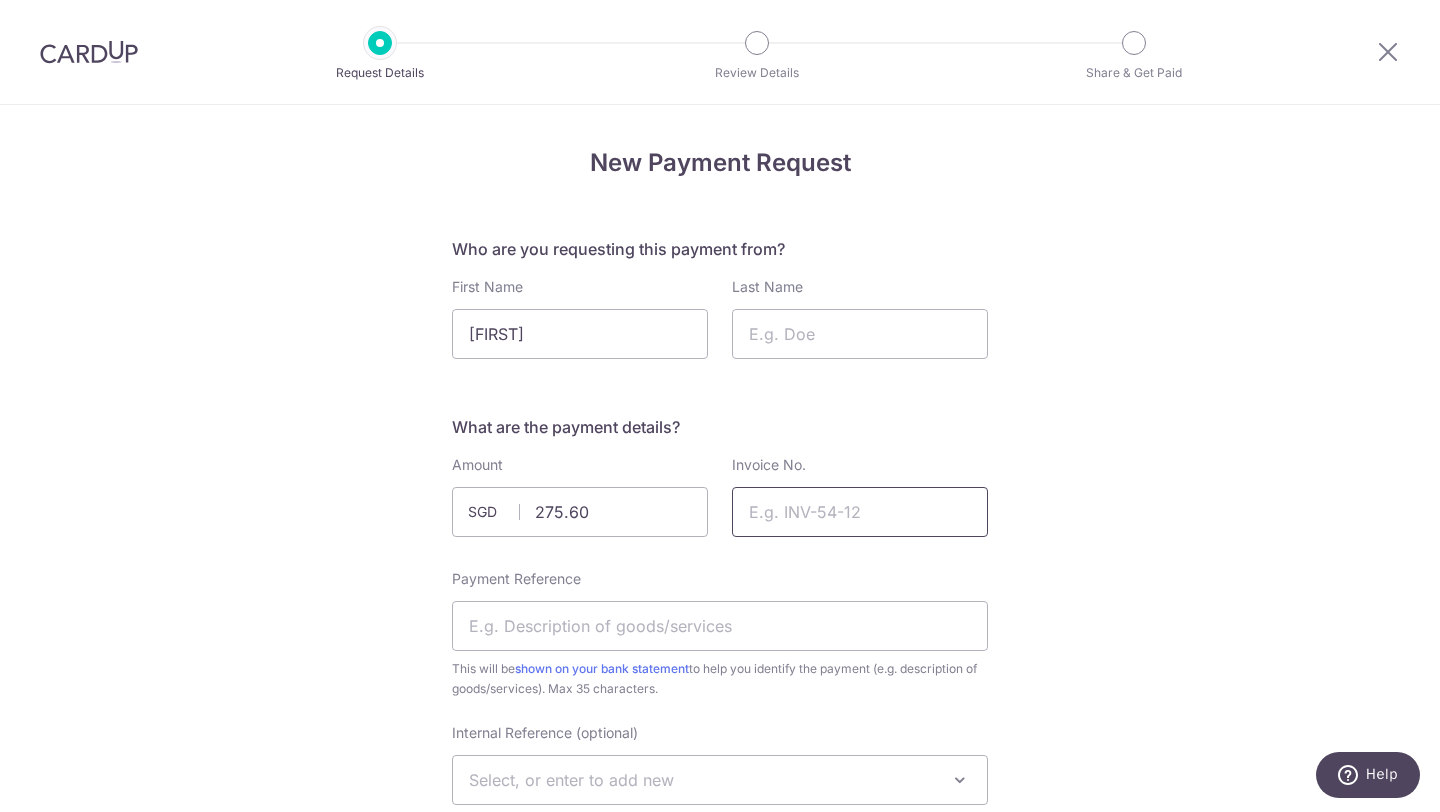 click on "Invoice No." at bounding box center (860, 512) 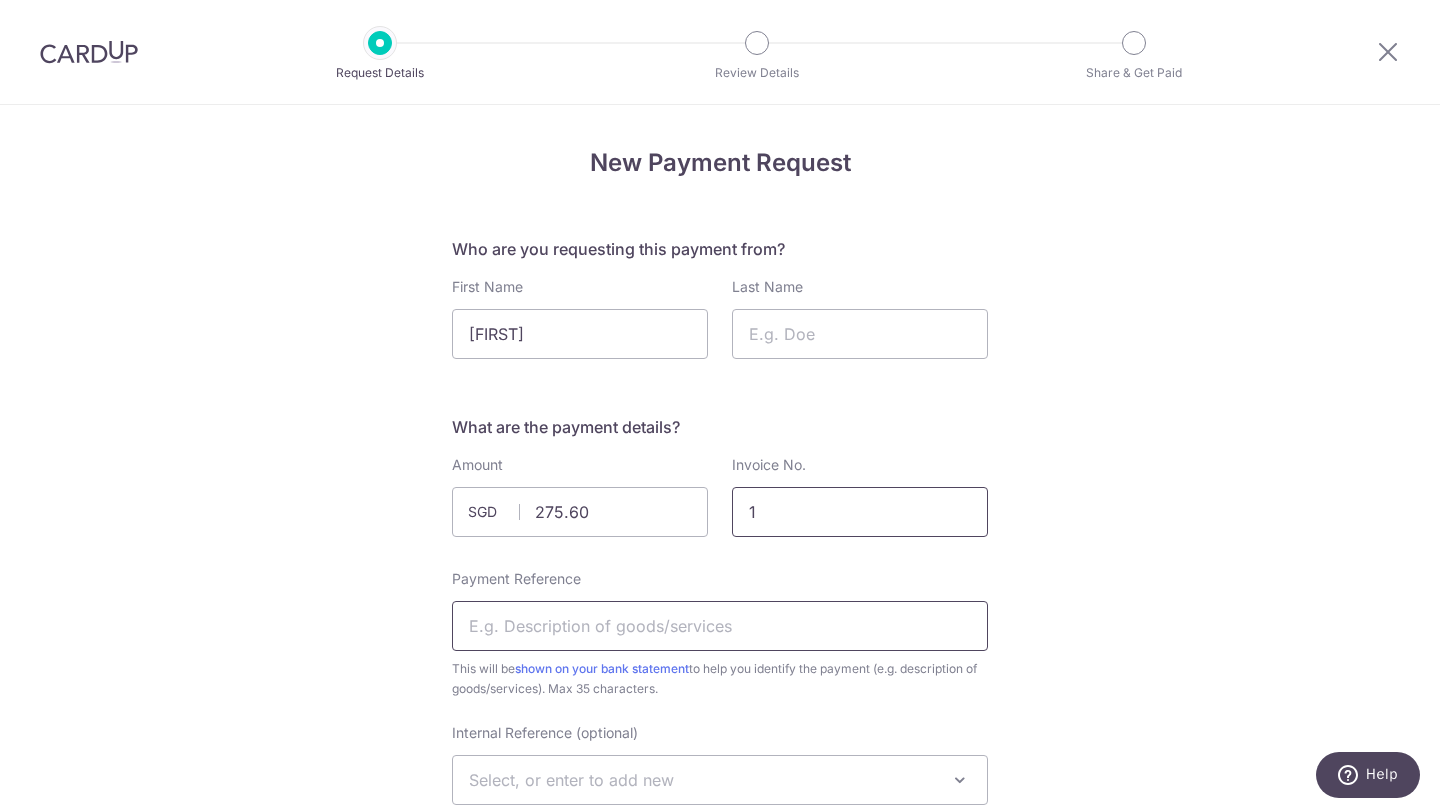 type on "1" 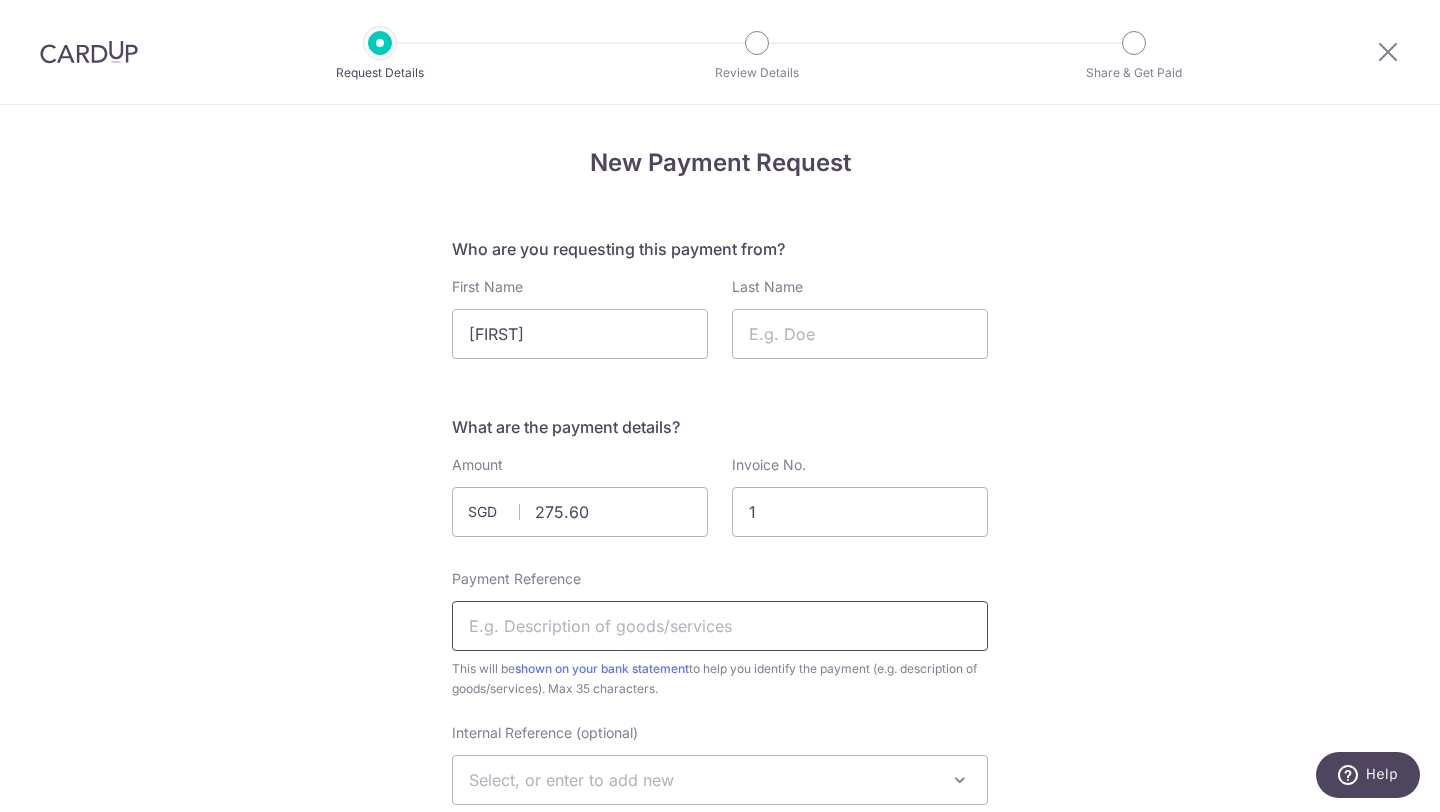 click on "Payment Reference" at bounding box center (720, 626) 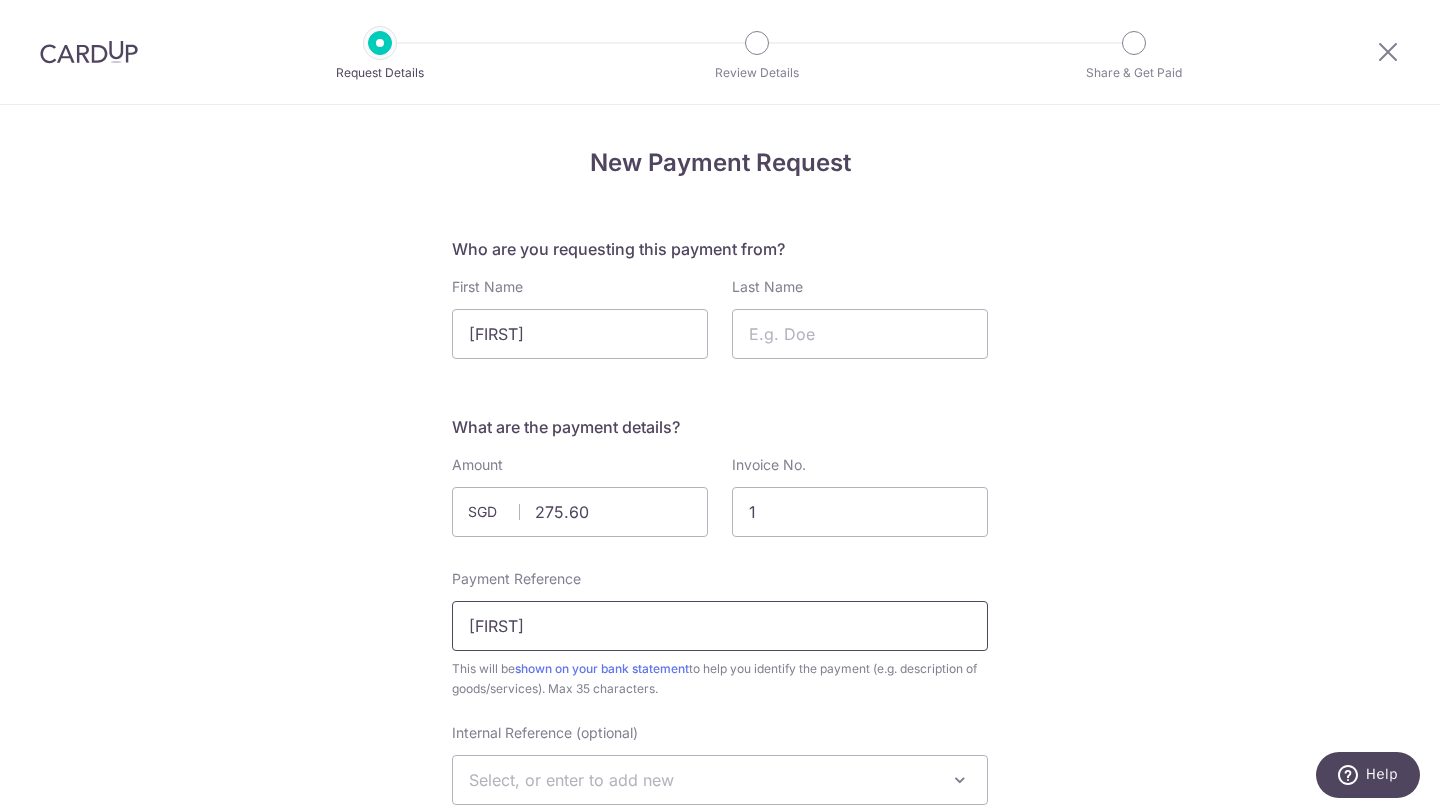 type on "Jenny" 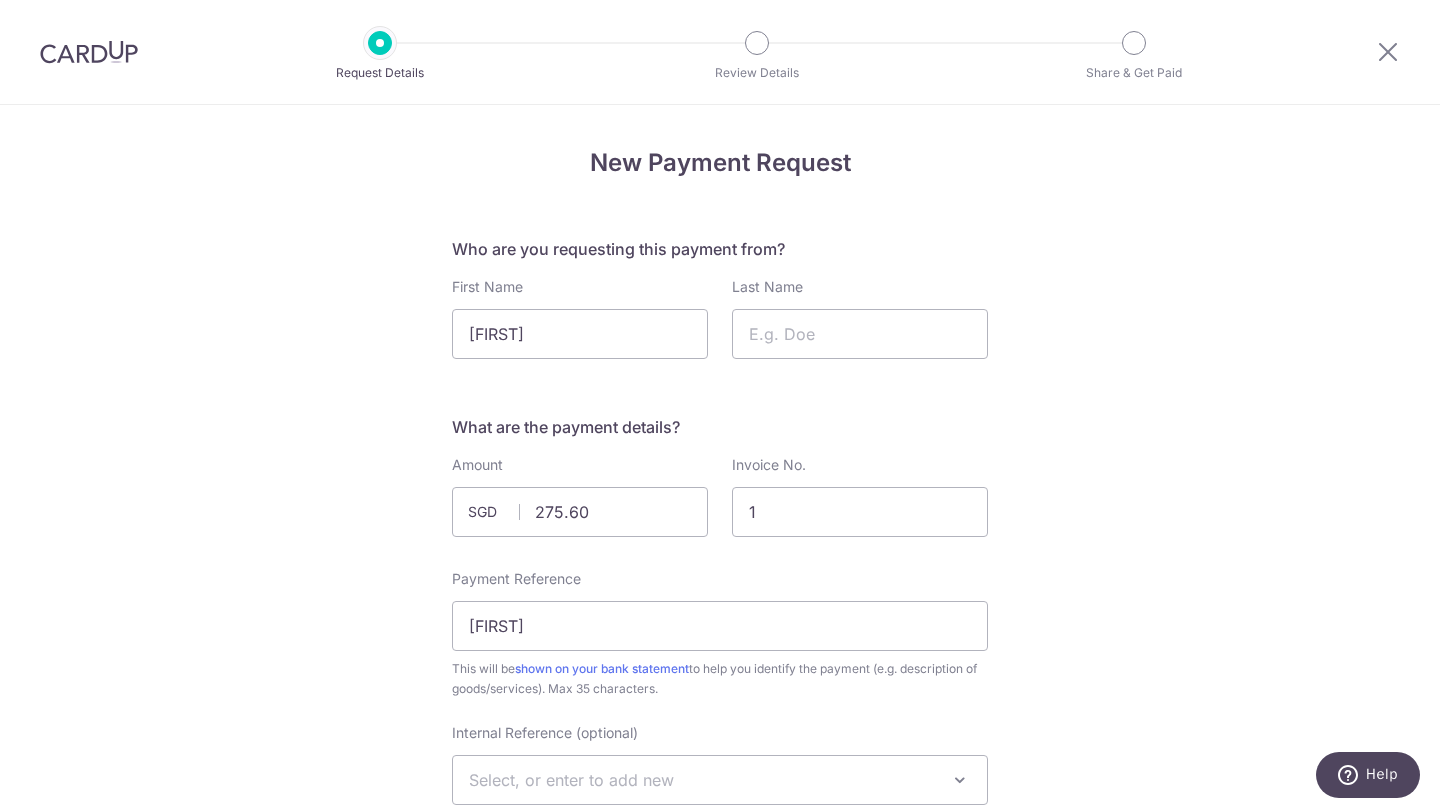 click on "New Payment Request
Who are you requesting this payment from?
First Name
Jenny
Last Name
What are the payment details?
Amount
275.60
SGD
Invoice No.
1
Payment Reference
Jenny
Payment reference must be present and cannot contain special characters
This will be" at bounding box center (720, 1182) 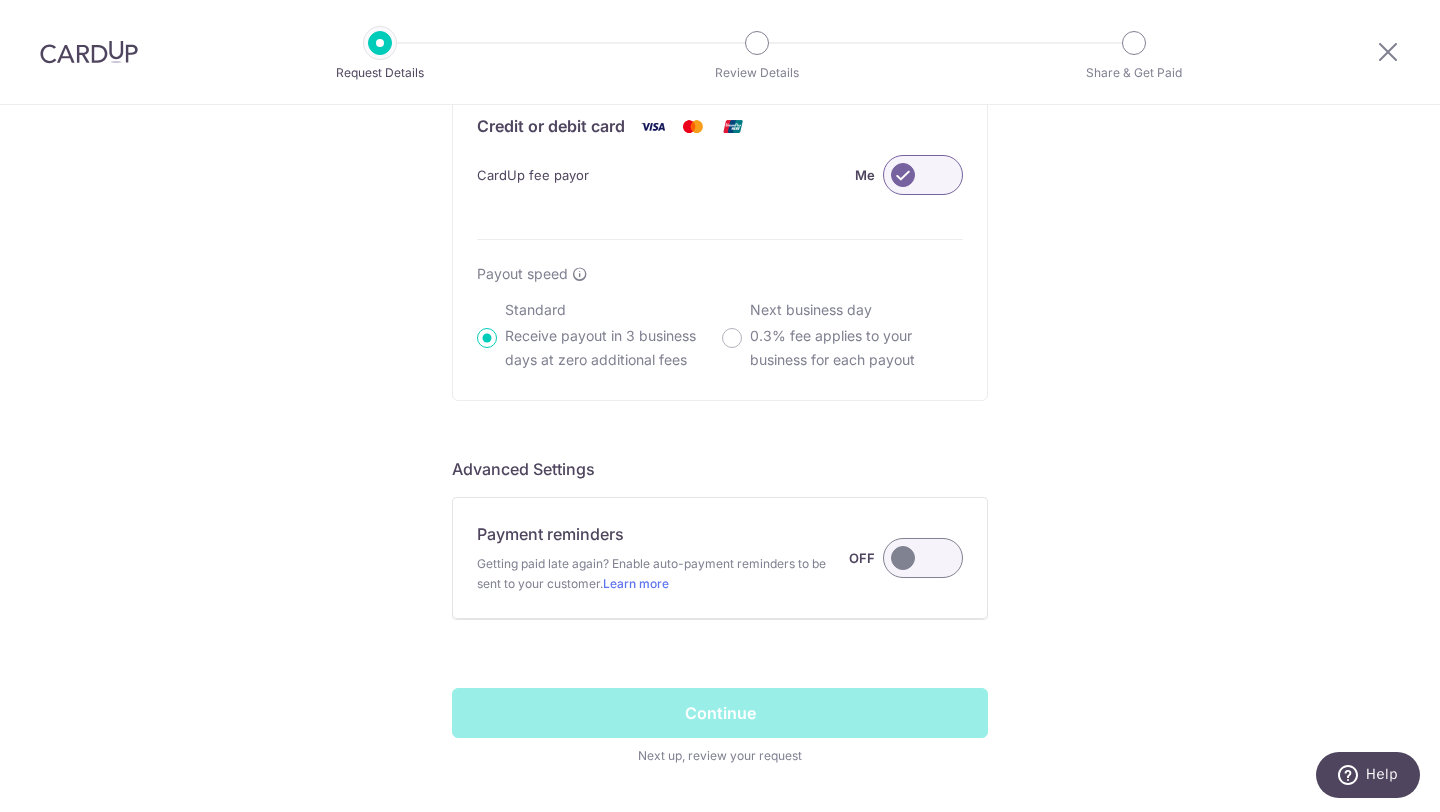scroll, scrollTop: 1447, scrollLeft: 0, axis: vertical 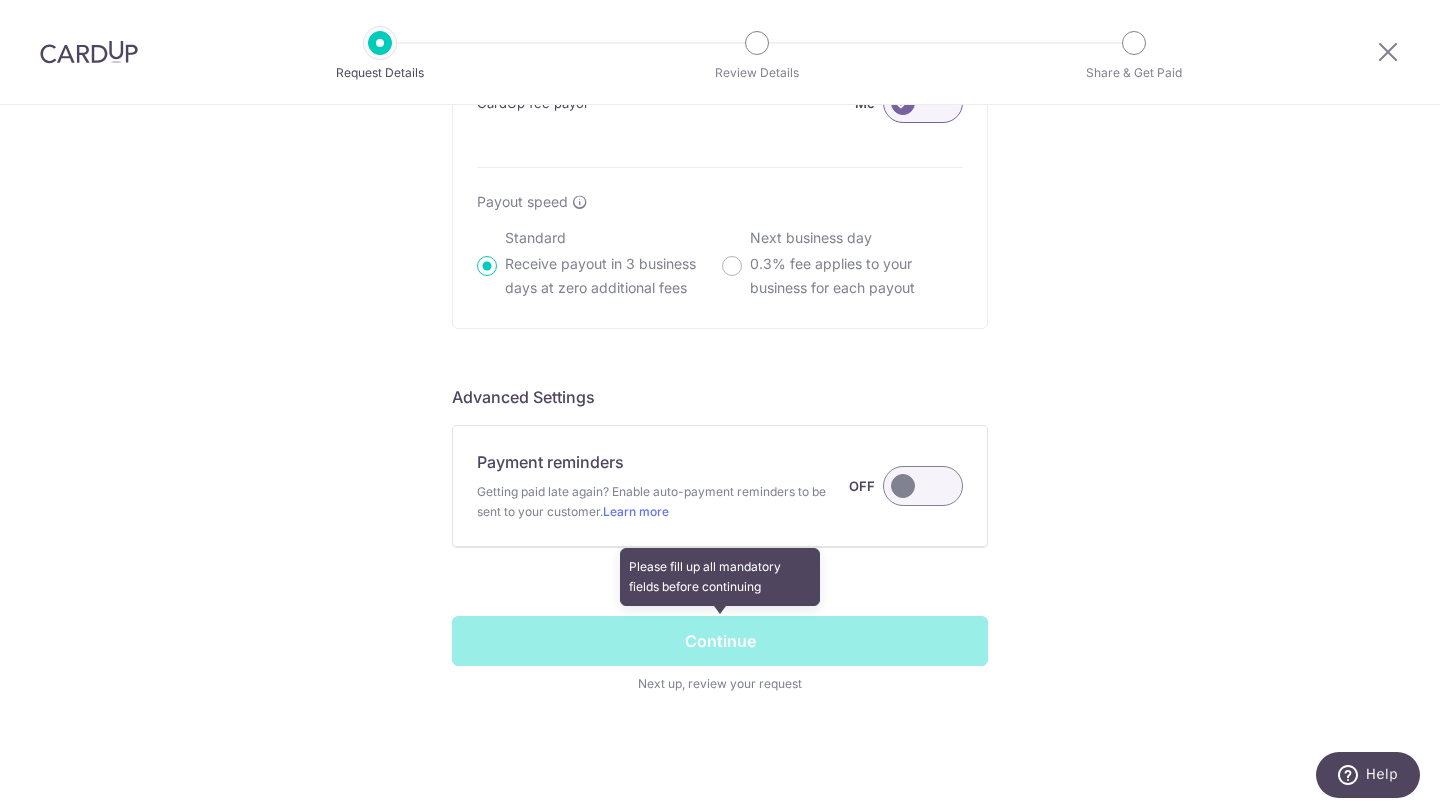 click at bounding box center (720, 655) 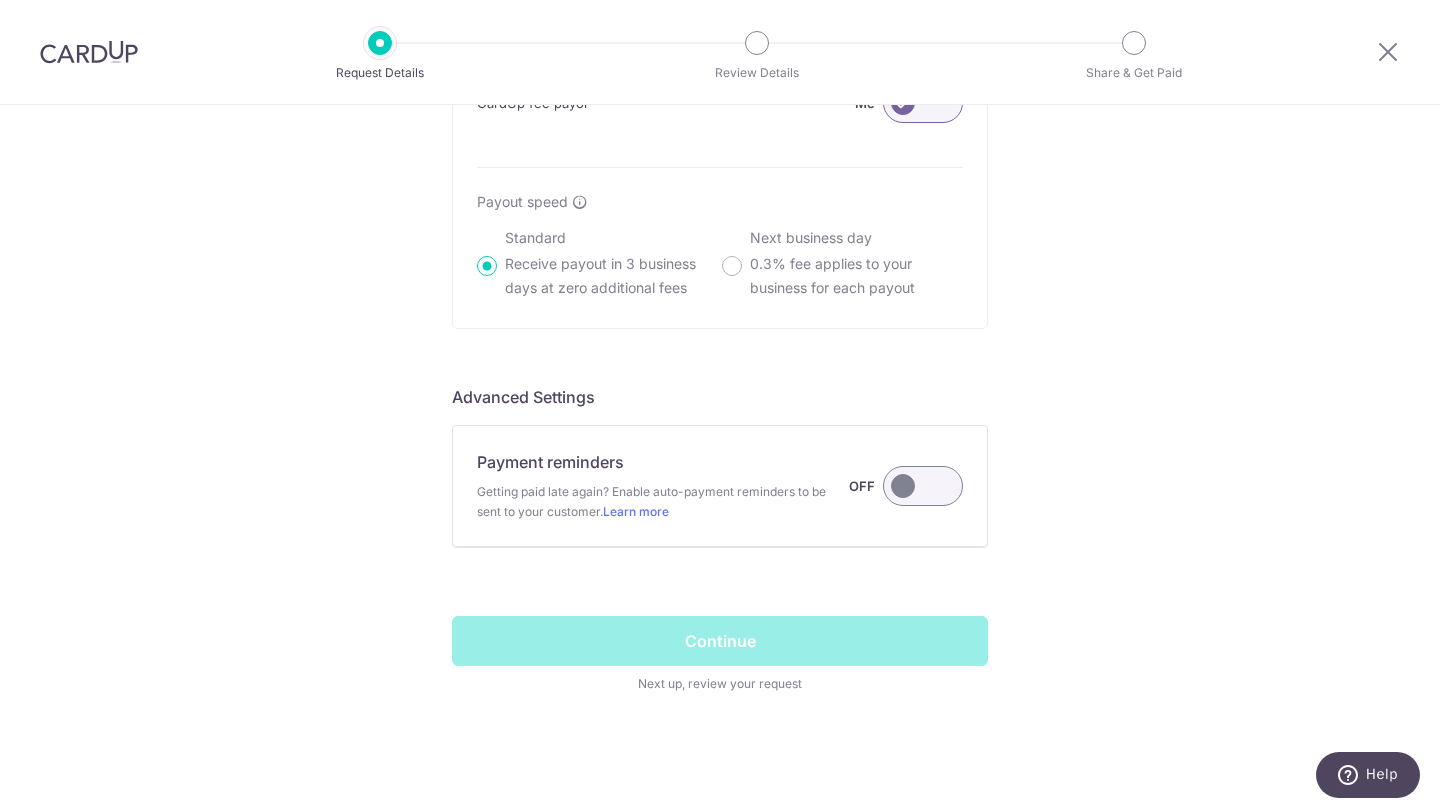 click at bounding box center (923, 486) 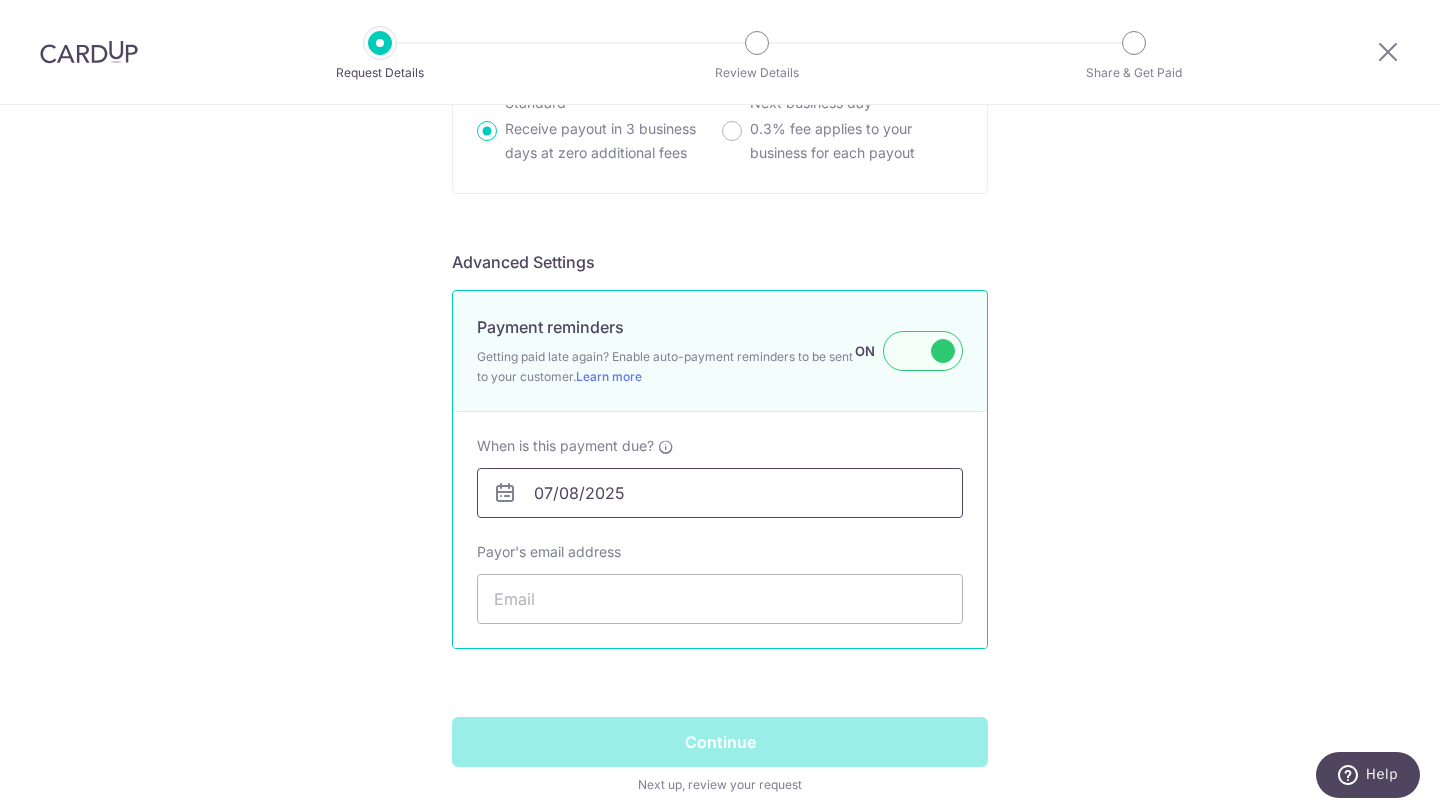scroll, scrollTop: 1594, scrollLeft: 0, axis: vertical 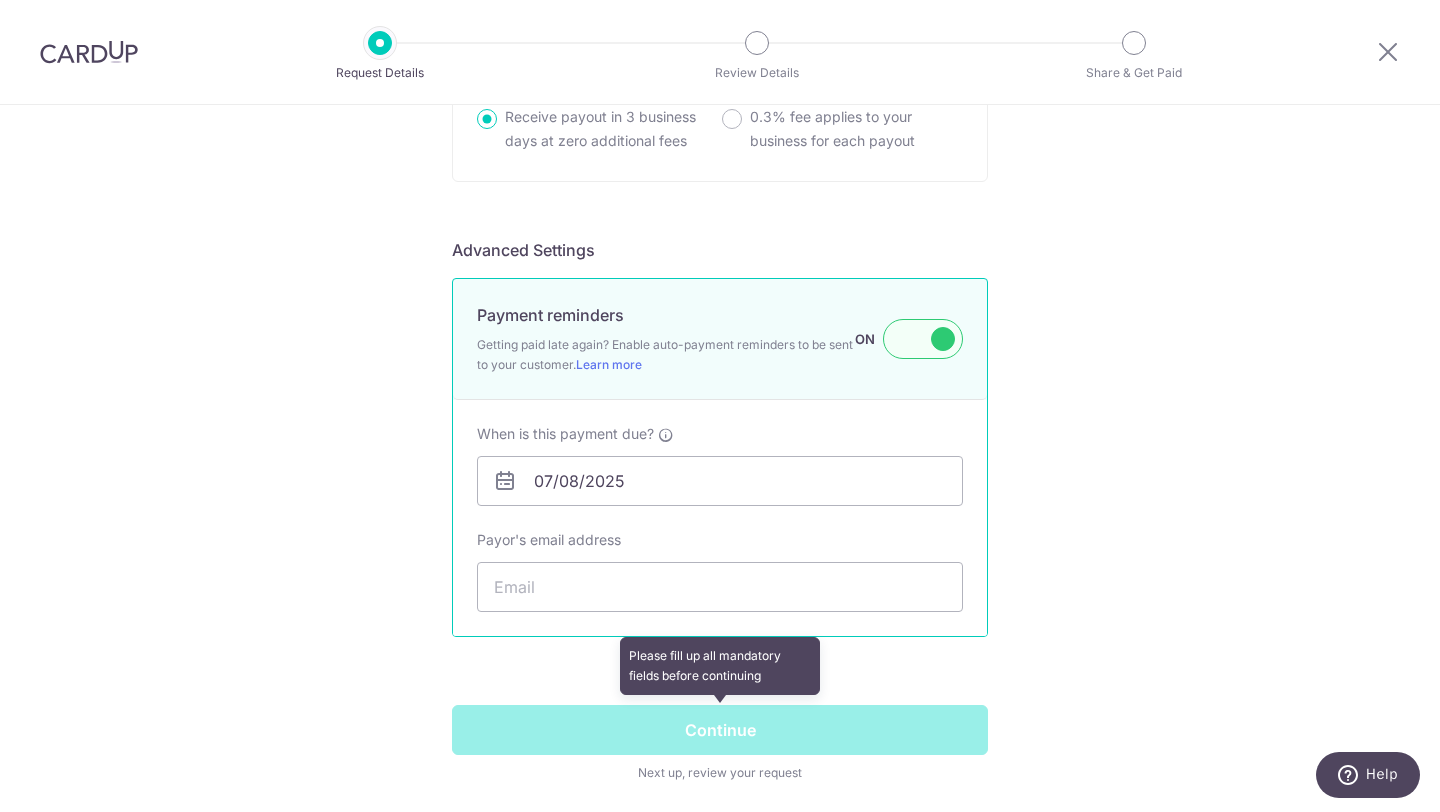 click at bounding box center (720, 744) 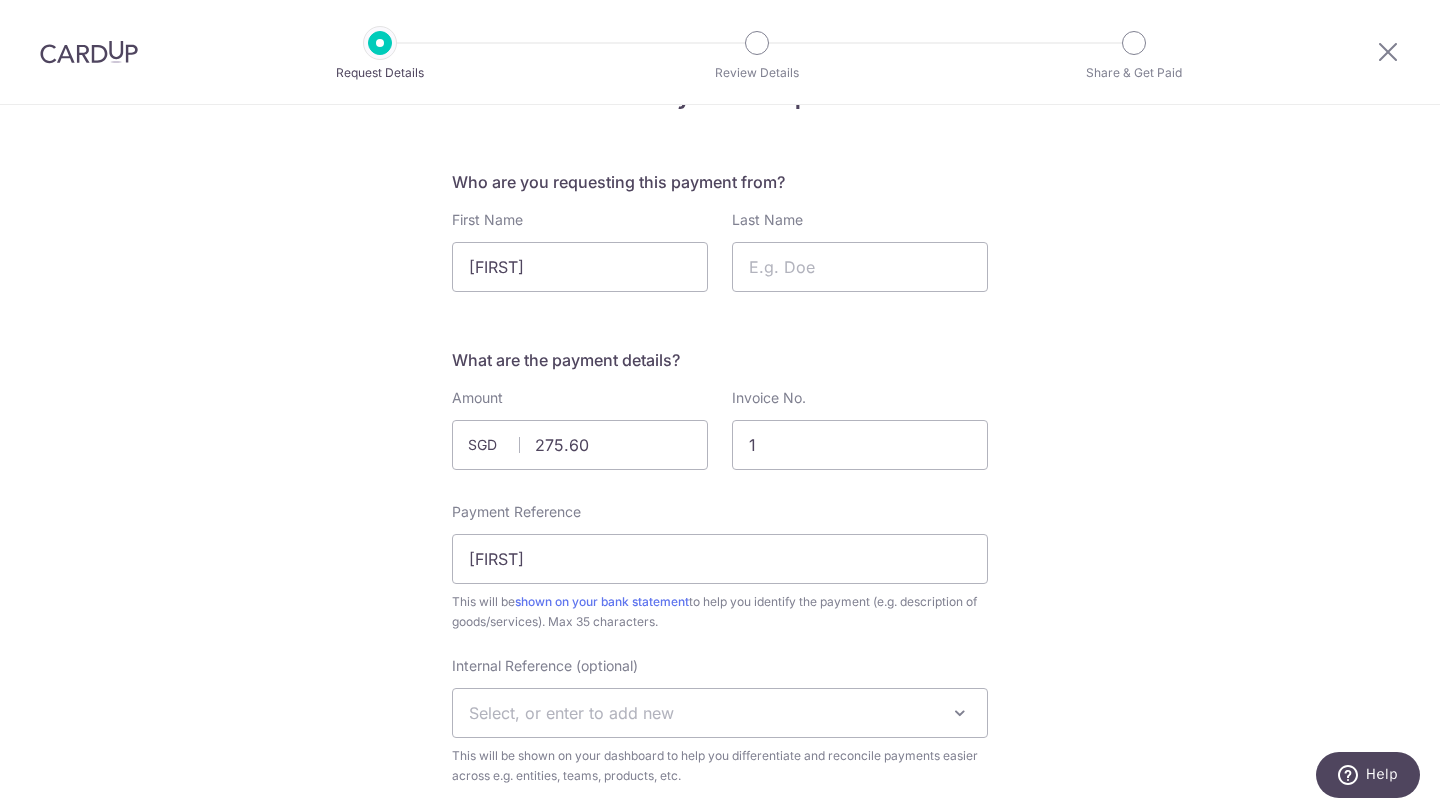 scroll, scrollTop: 0, scrollLeft: 0, axis: both 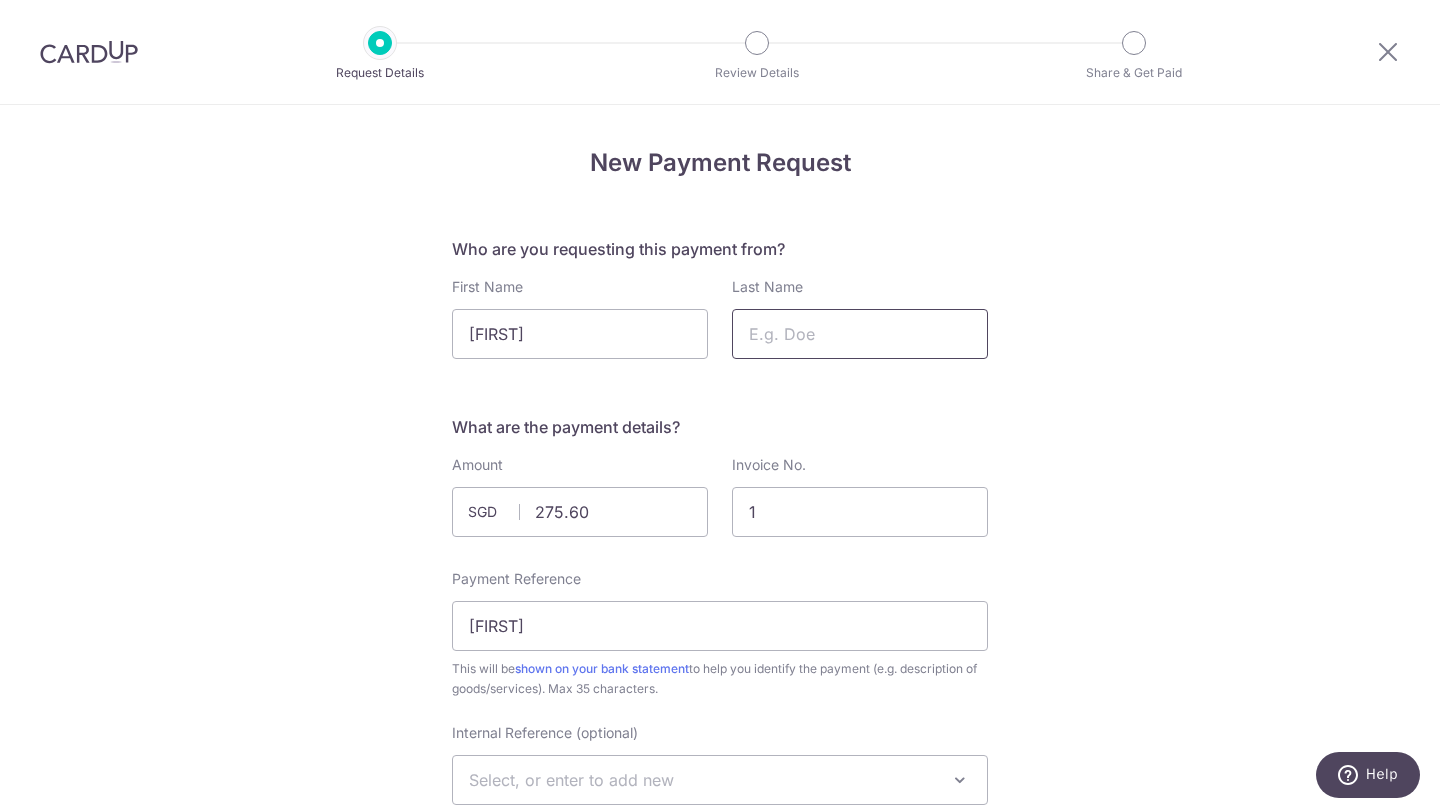 click on "Last Name" at bounding box center [860, 334] 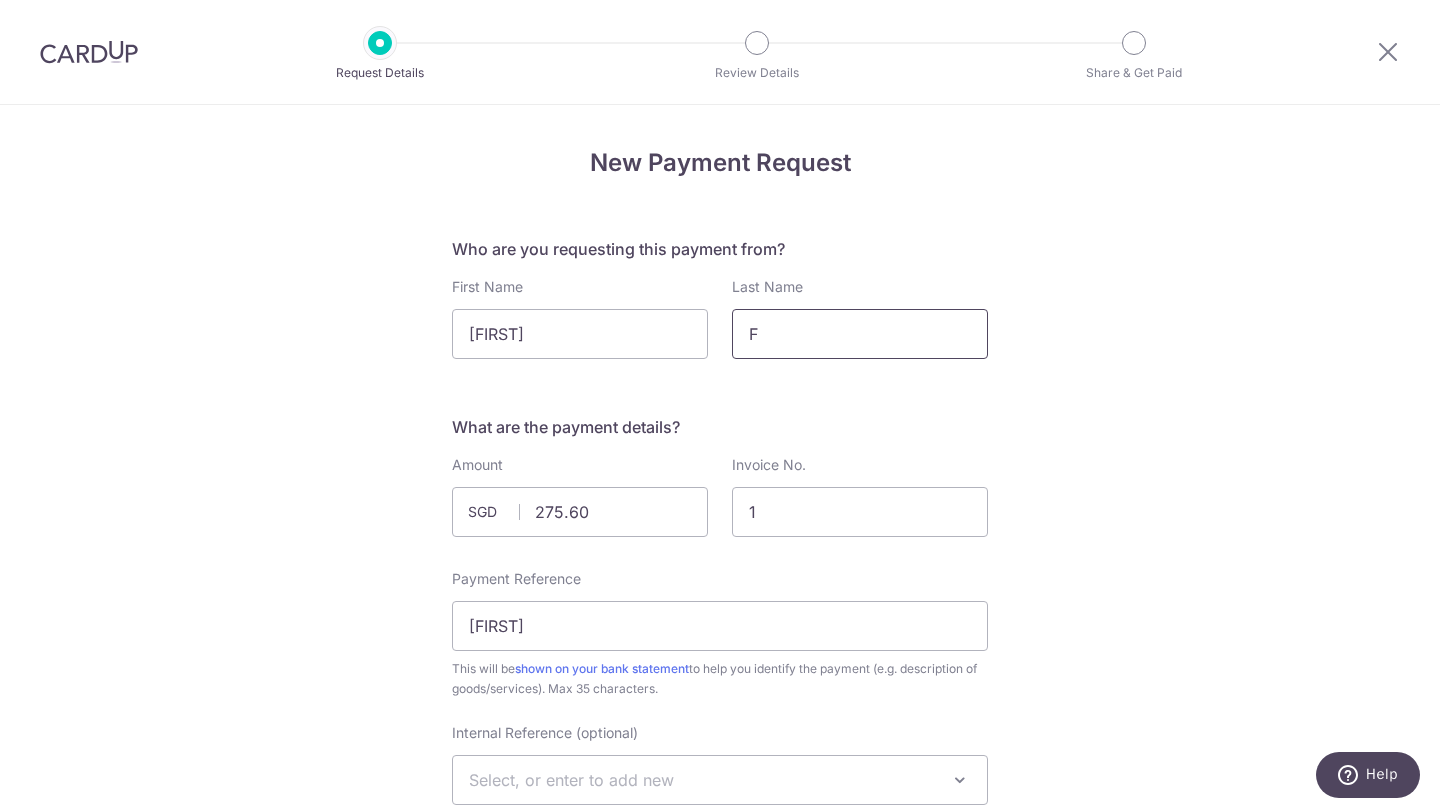 type on "F" 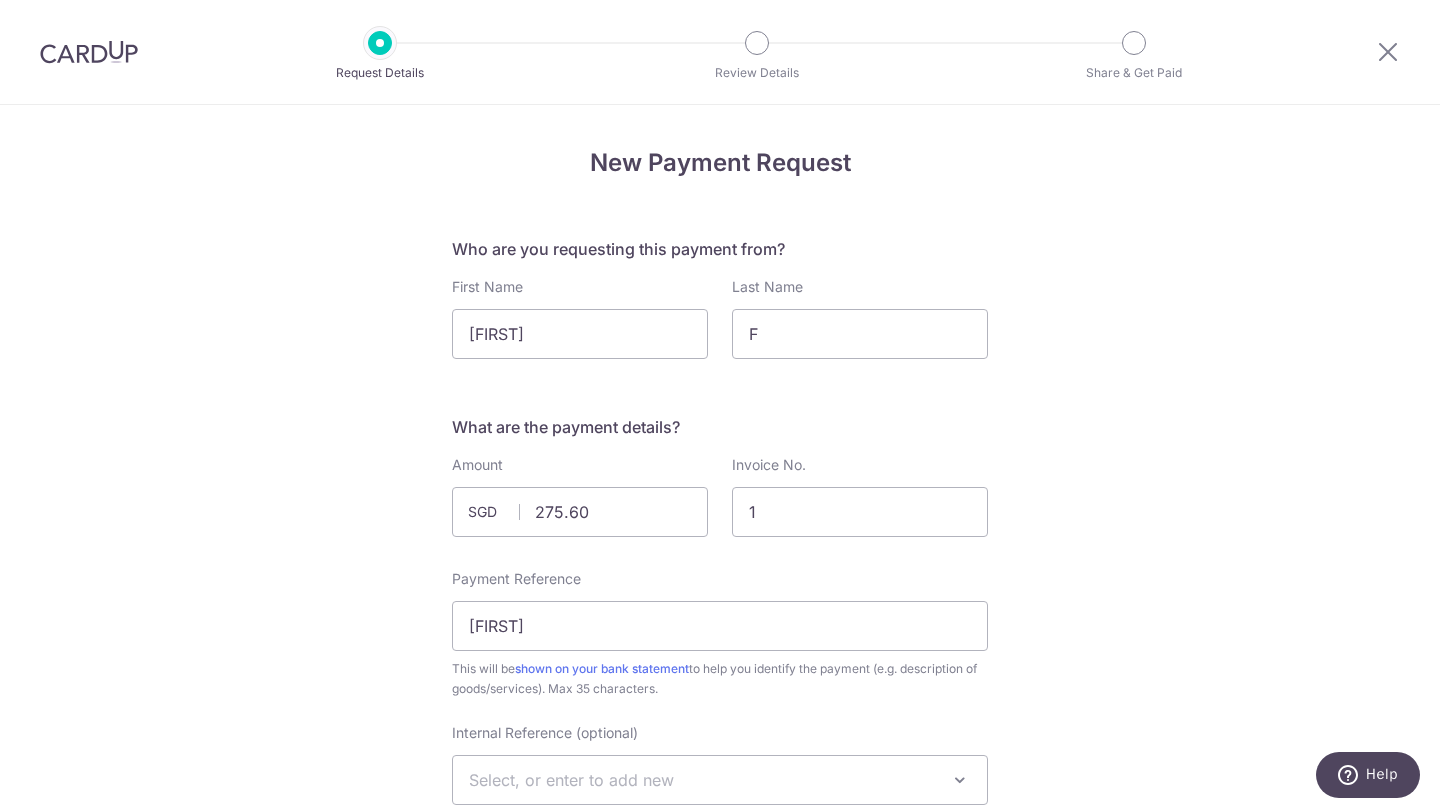click on "Who are you requesting this payment from?
First Name
Jenny
Last Name
F
What are the payment details?
Amount
275.60
SGD
Invoice No.
1
Payment Reference
Jenny
Payment reference must be present and cannot contain special characters
This will be  shown on your bank statement" at bounding box center [720, 1319] 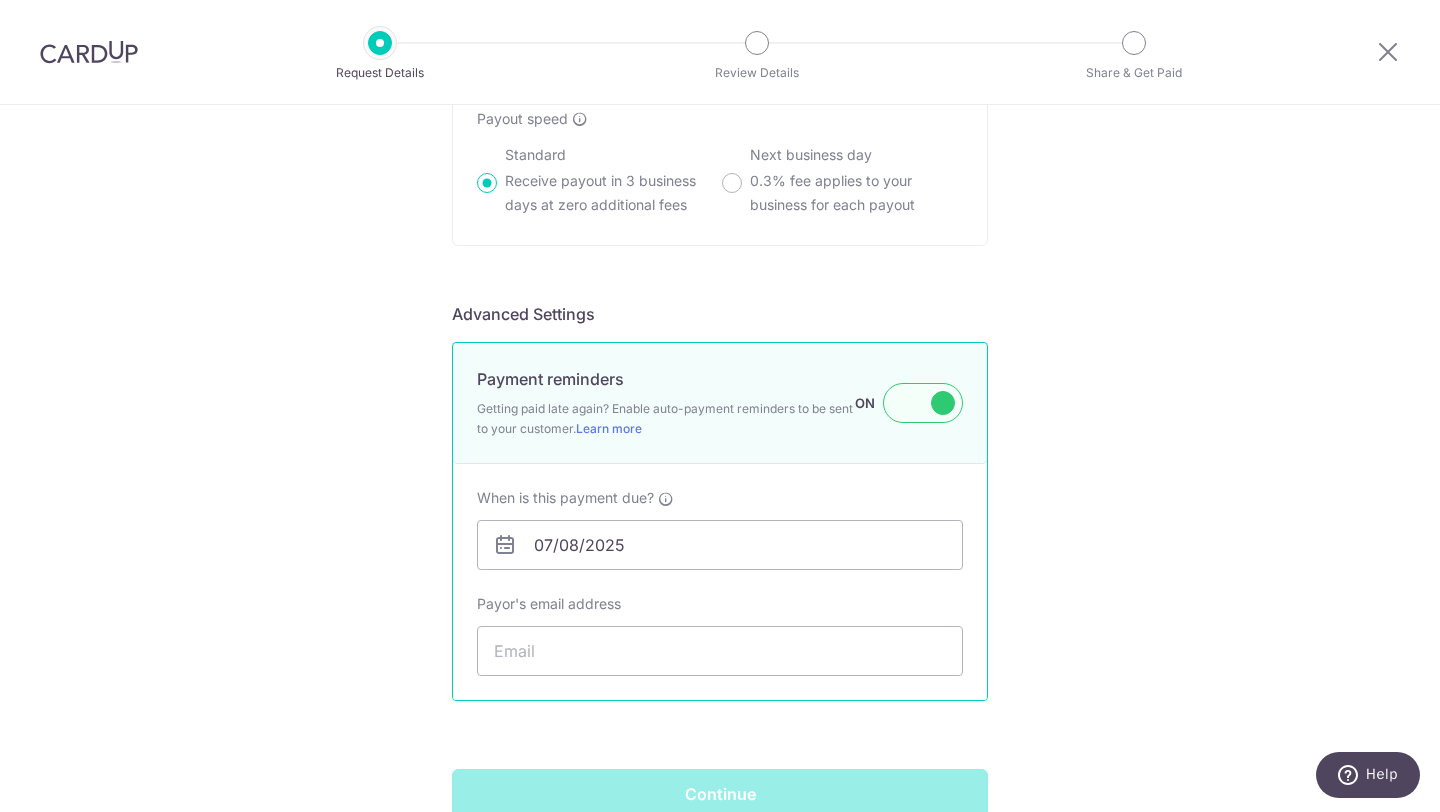 scroll, scrollTop: 1683, scrollLeft: 0, axis: vertical 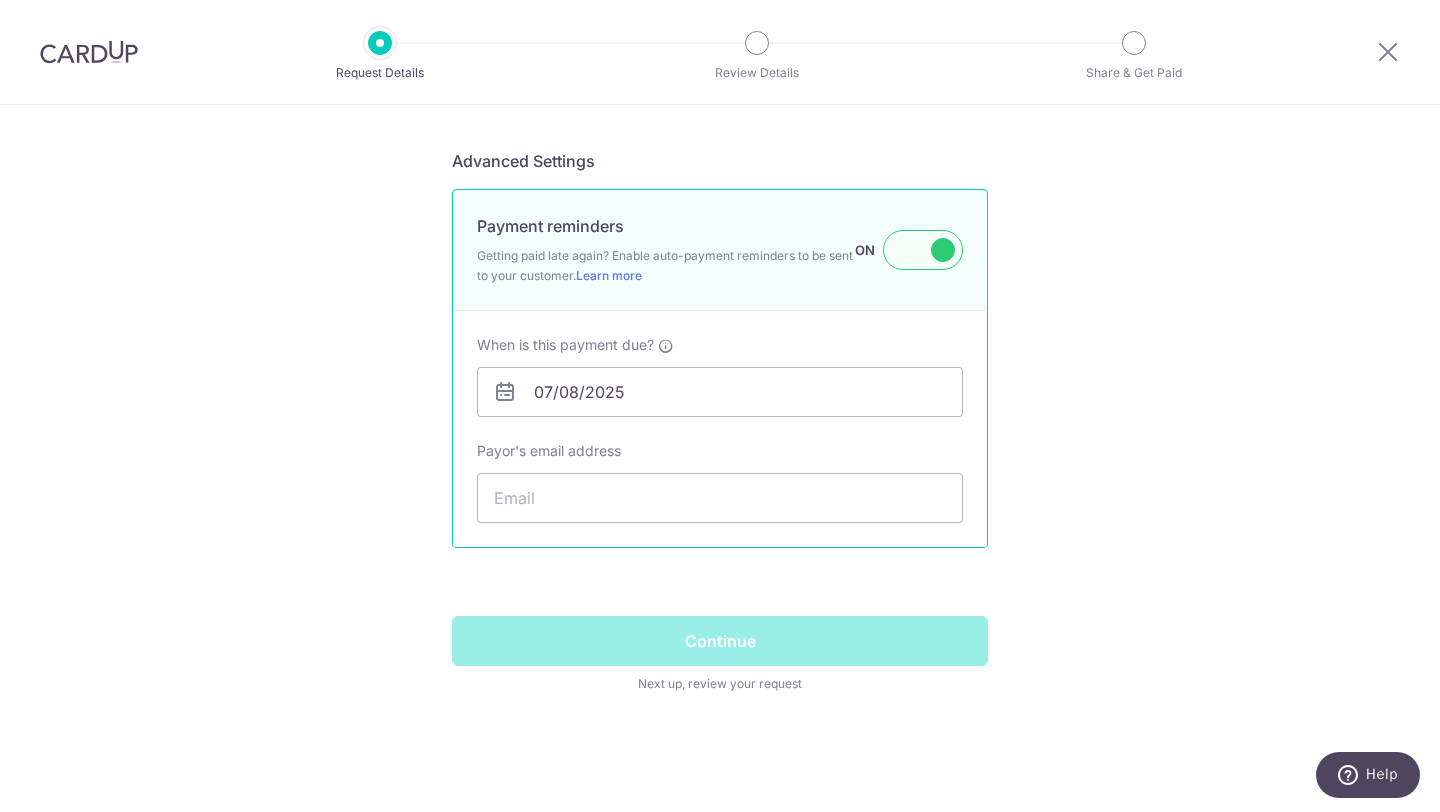 click at bounding box center (923, 250) 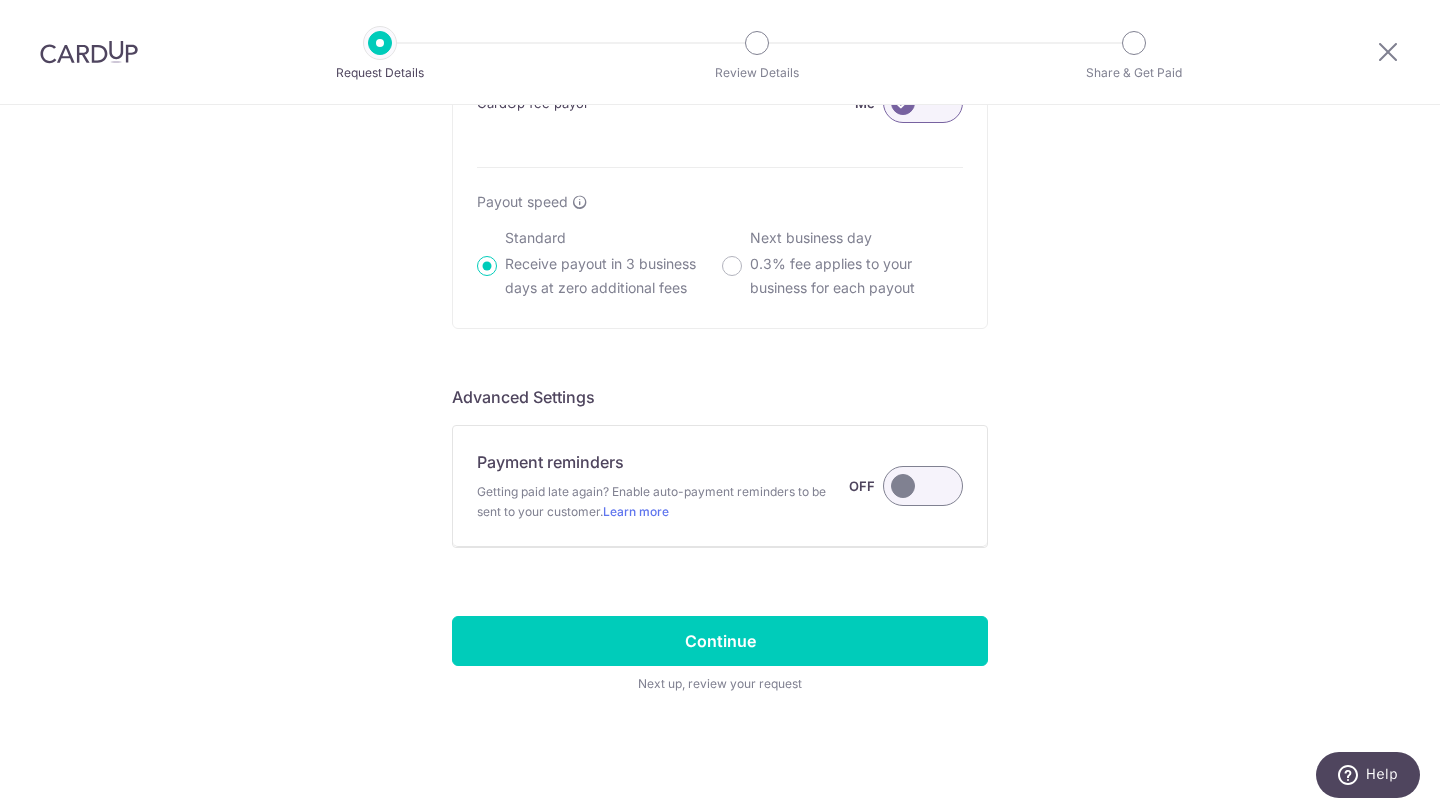 scroll, scrollTop: 1447, scrollLeft: 0, axis: vertical 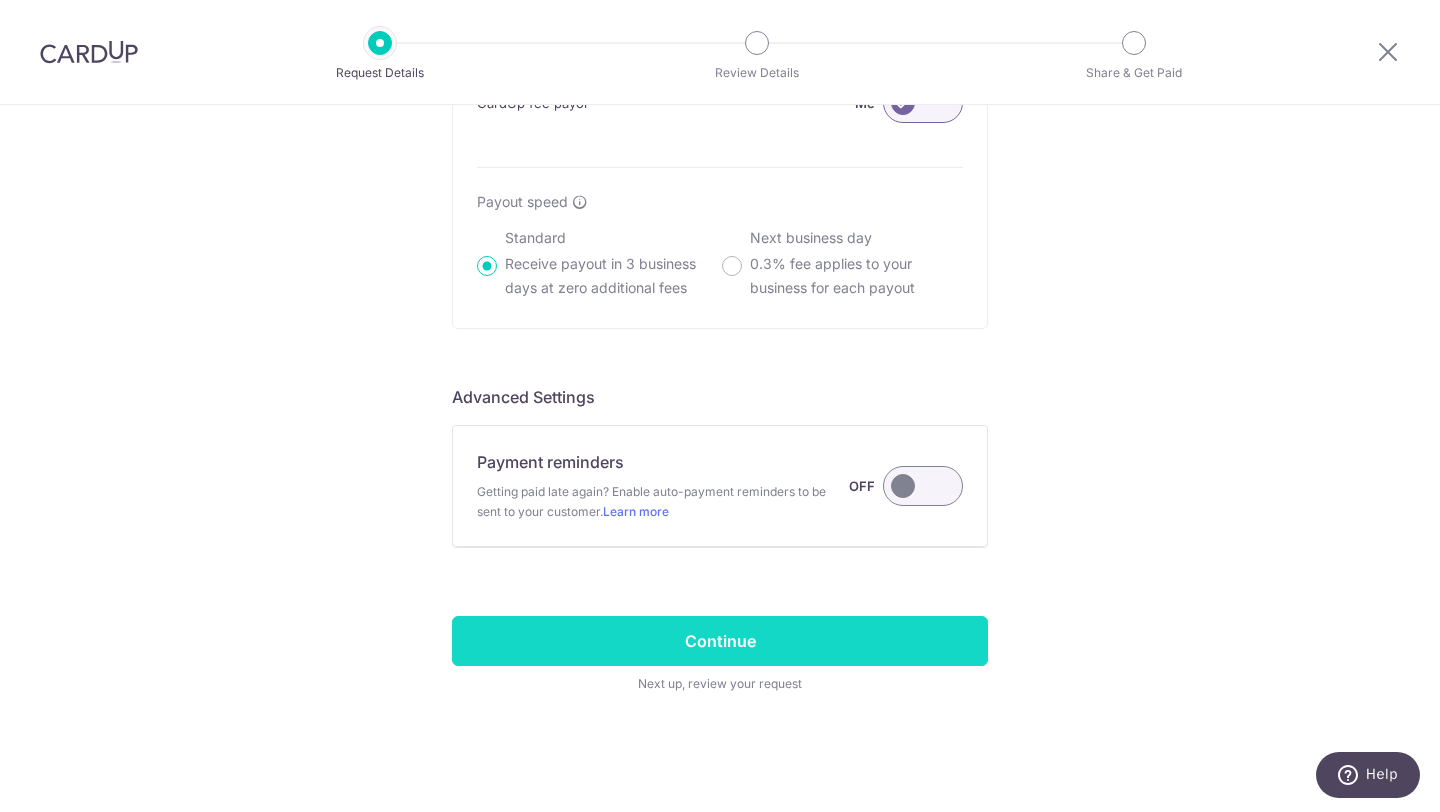 click on "Continue" at bounding box center (720, 641) 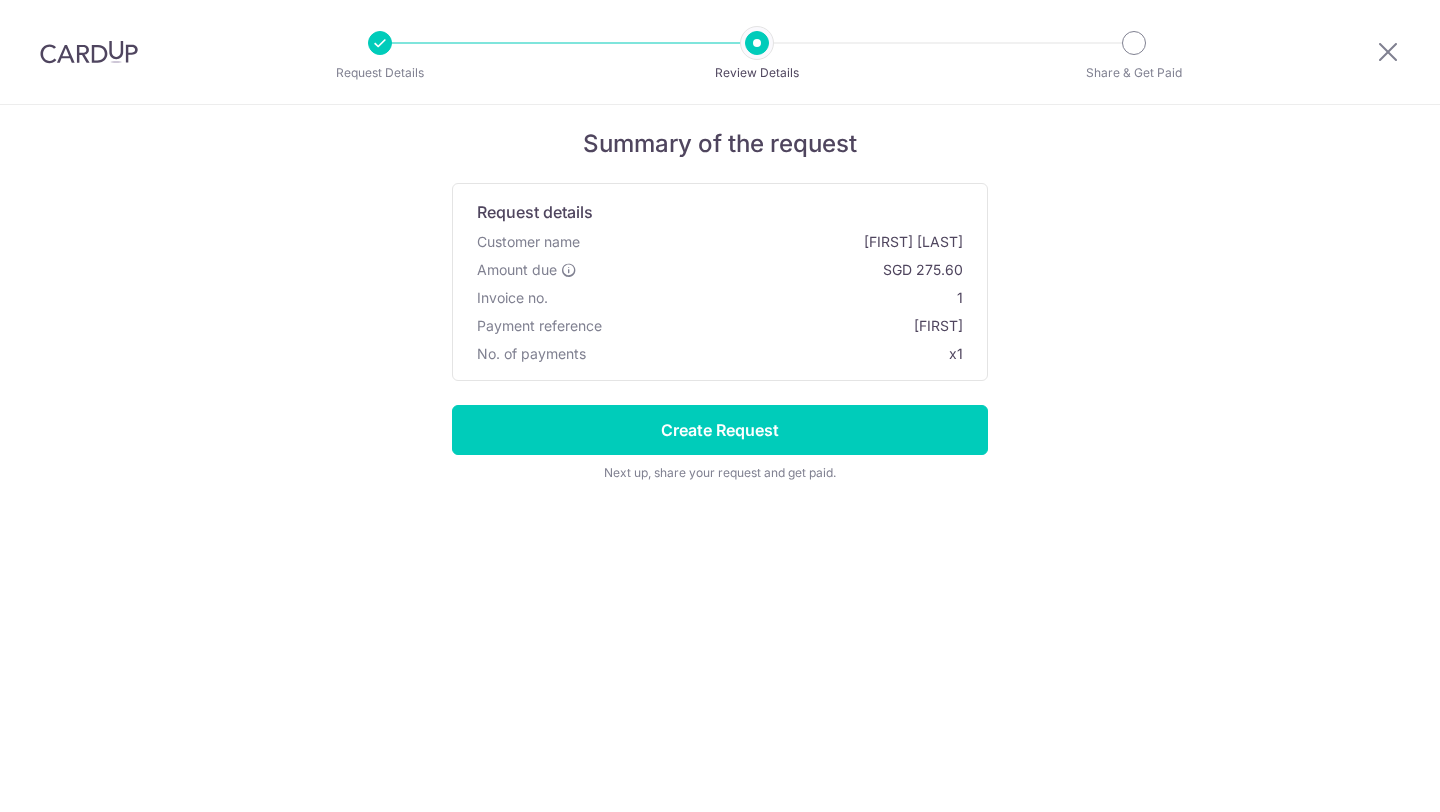 scroll, scrollTop: 0, scrollLeft: 0, axis: both 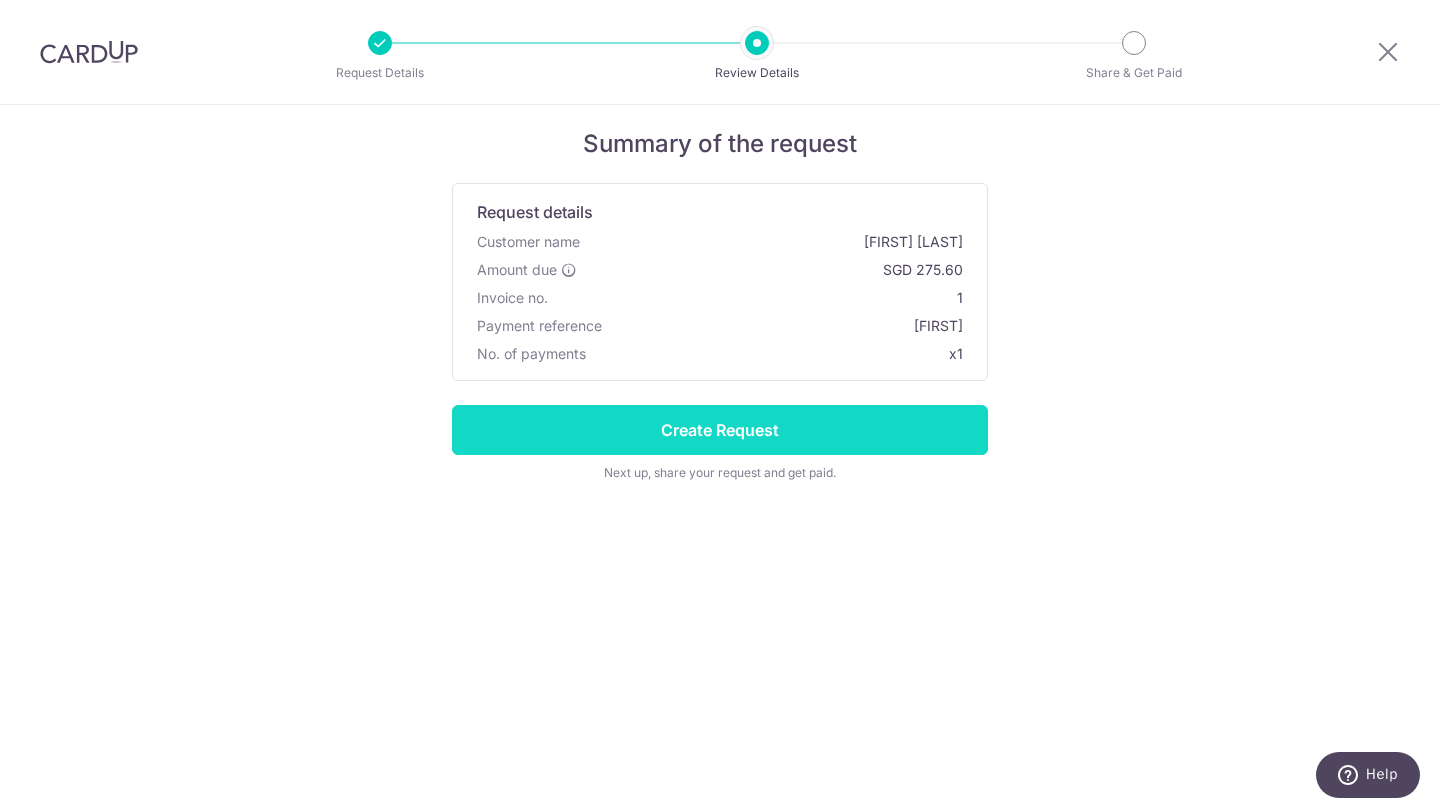 click on "Create Request" at bounding box center (720, 430) 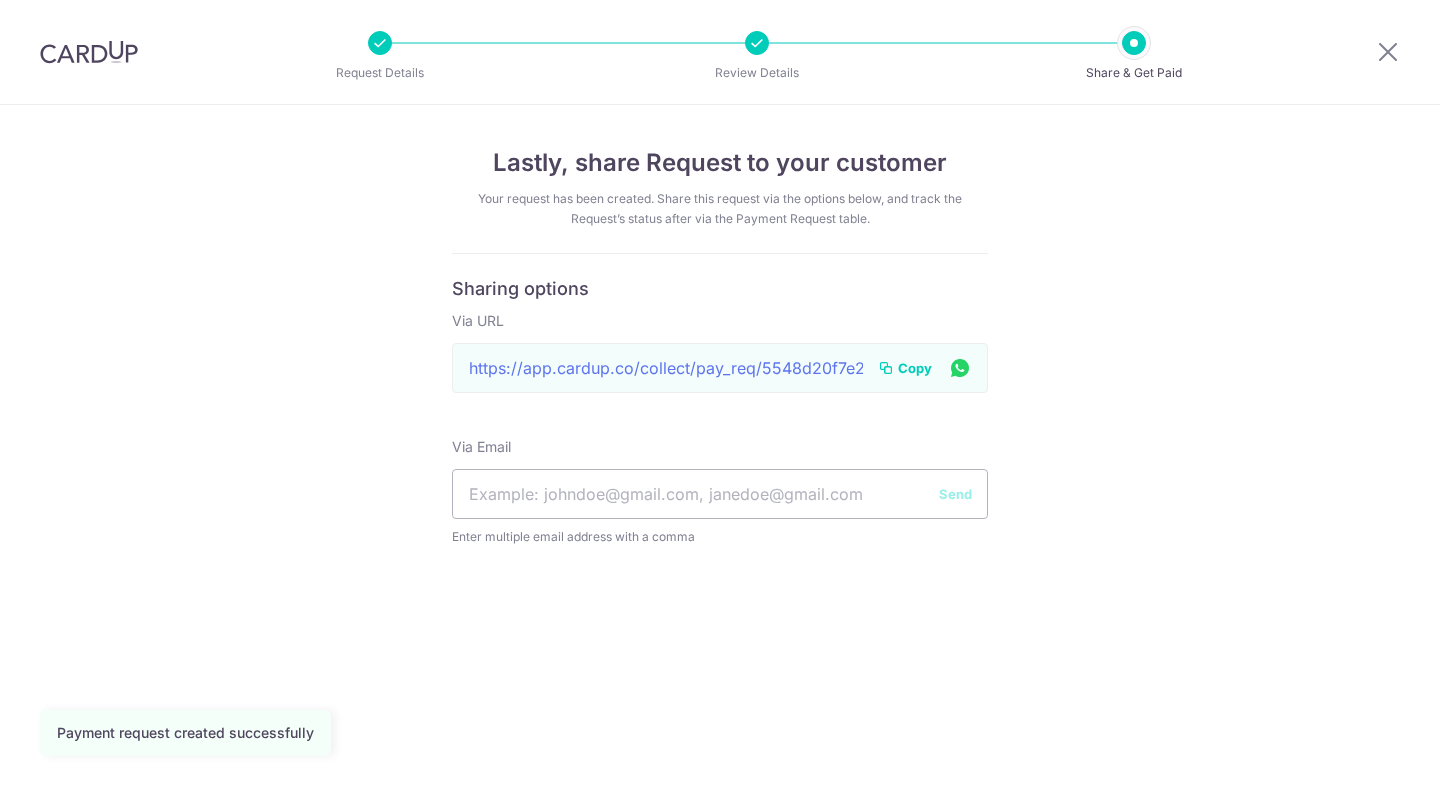 scroll, scrollTop: 0, scrollLeft: 0, axis: both 